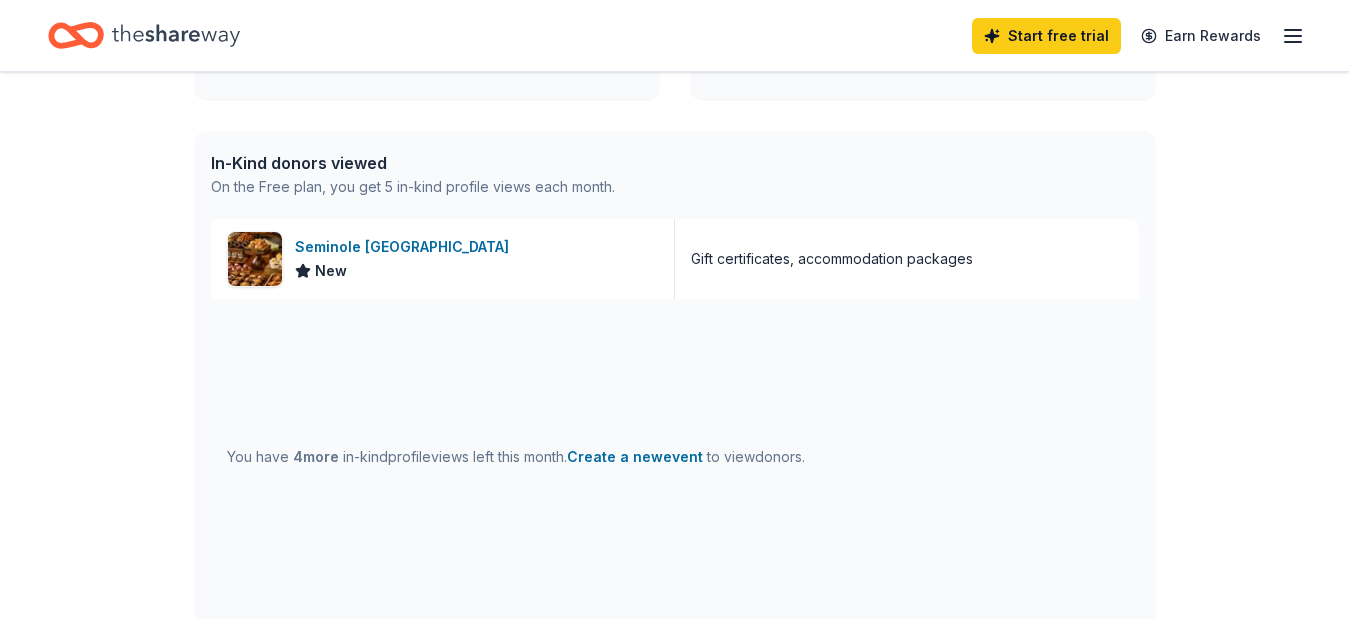 scroll, scrollTop: 500, scrollLeft: 0, axis: vertical 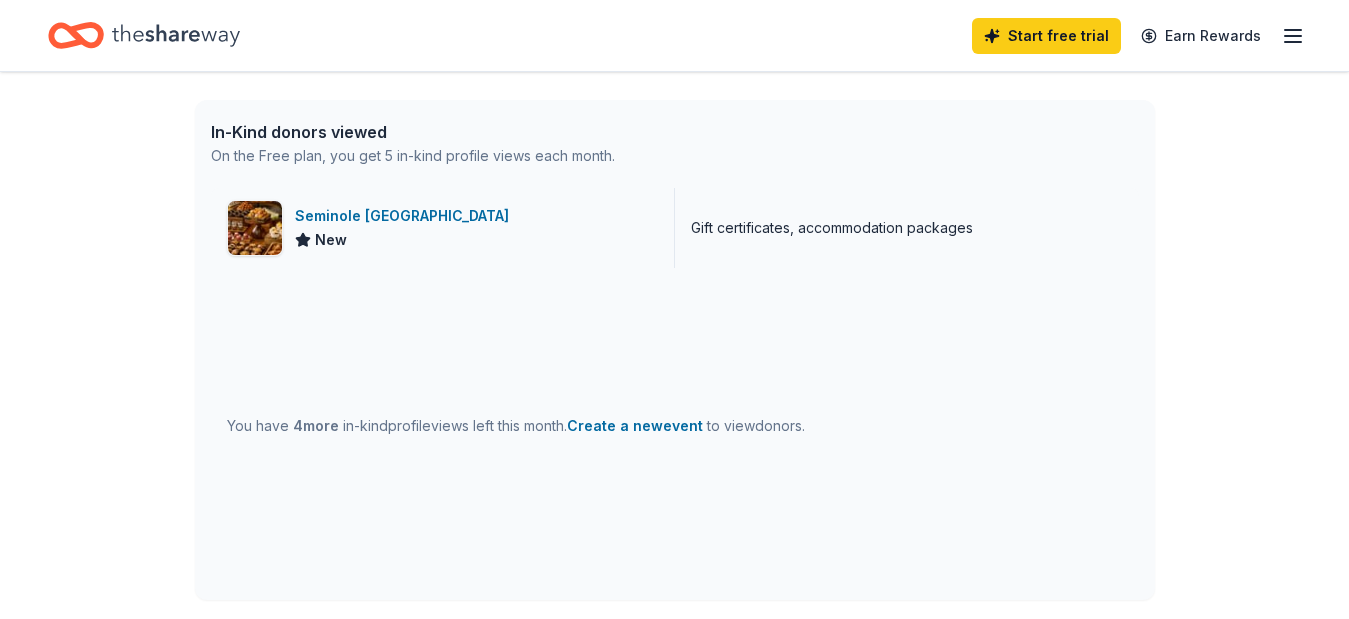click on "Seminole [GEOGRAPHIC_DATA]" at bounding box center (406, 216) 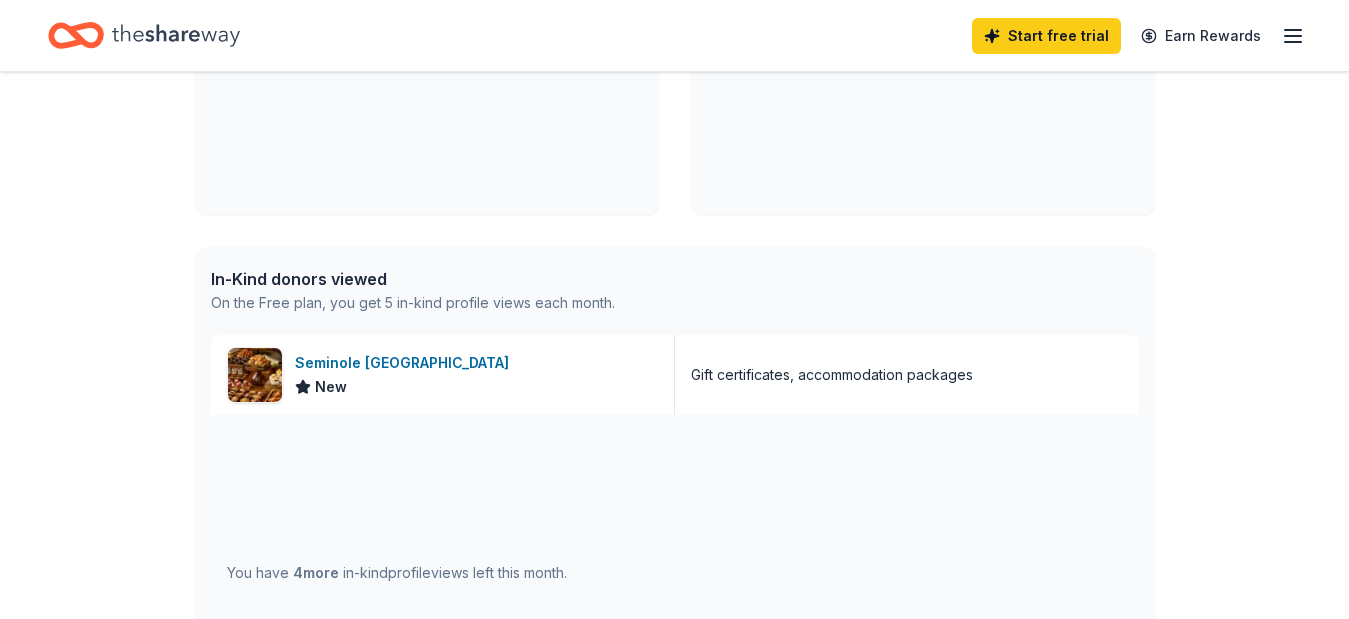 scroll, scrollTop: 0, scrollLeft: 0, axis: both 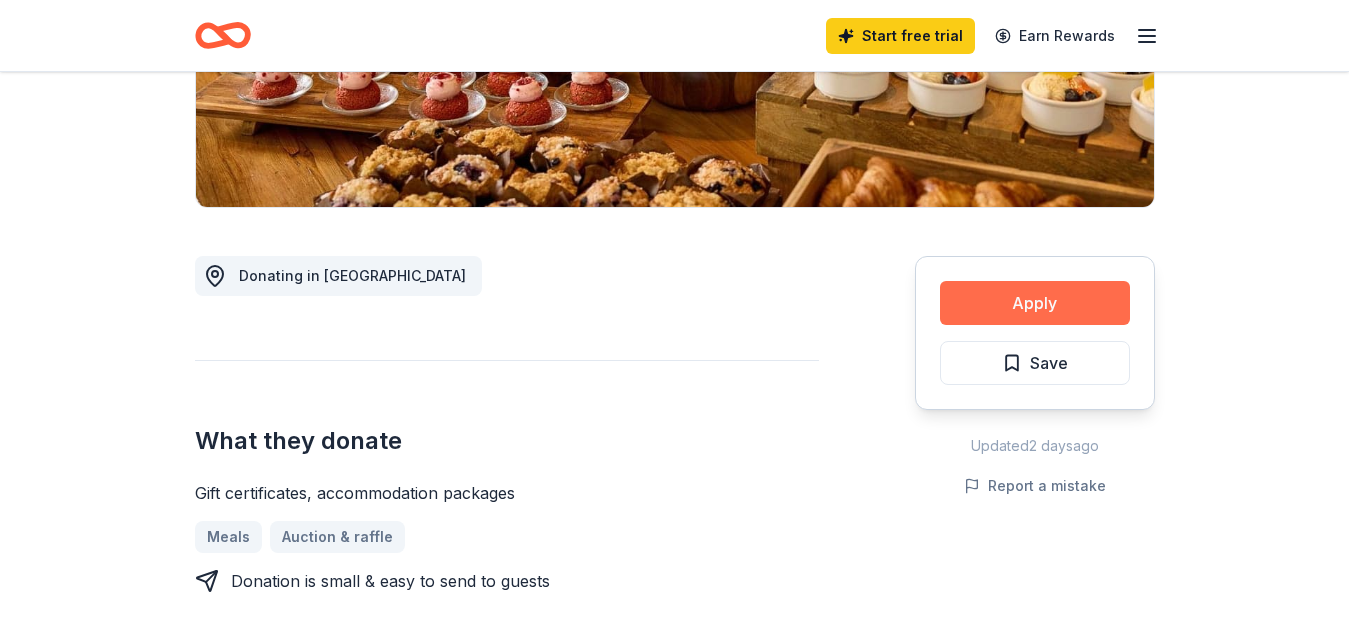 click on "Apply" at bounding box center (1035, 303) 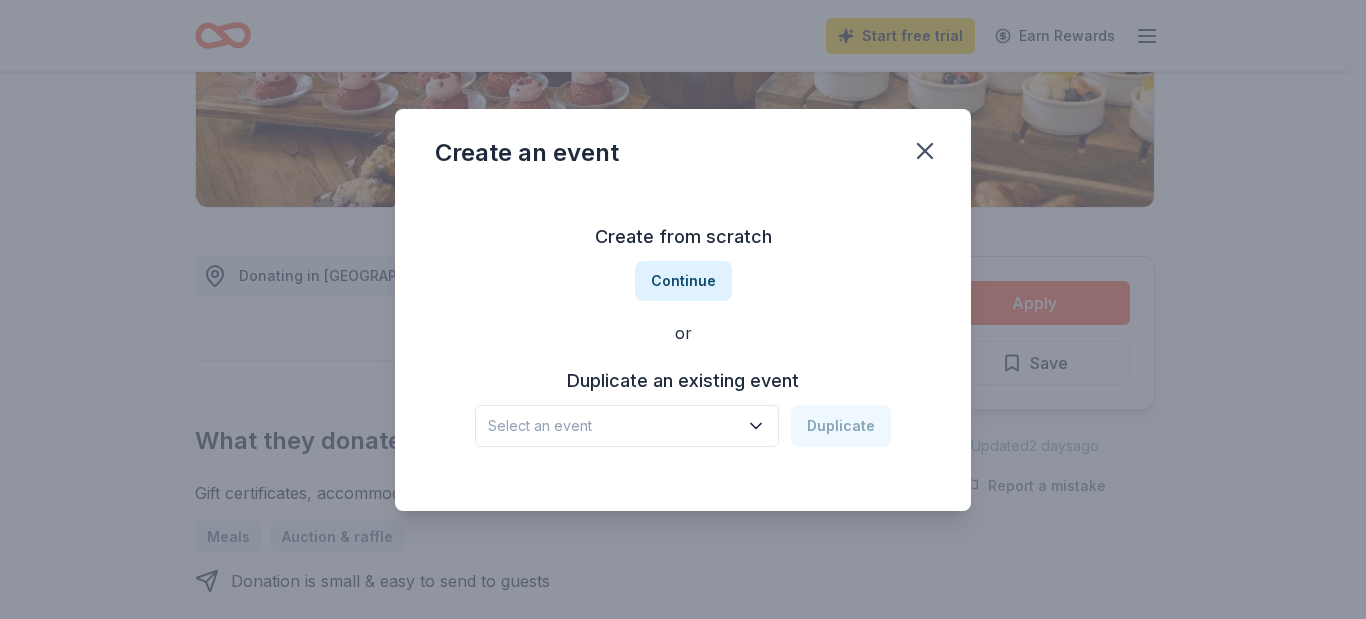 click 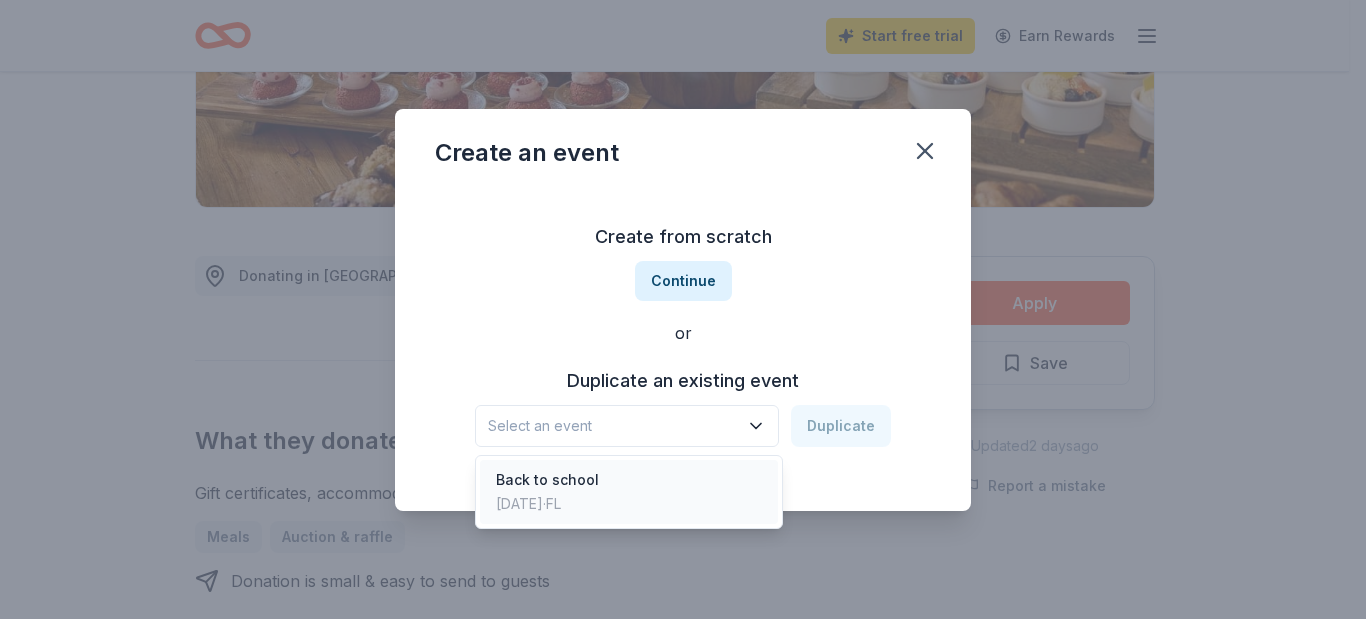click on "Back to school Aug 02, 2024  ·  FL" at bounding box center [629, 492] 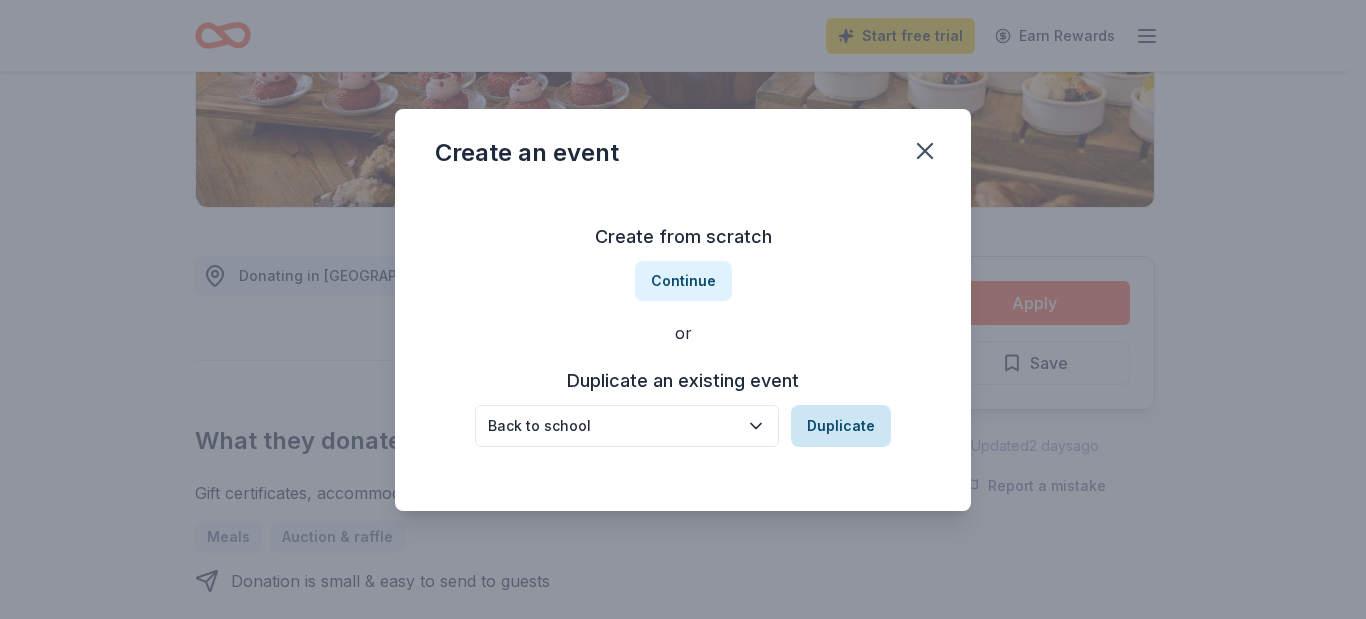 click on "Duplicate" at bounding box center [841, 426] 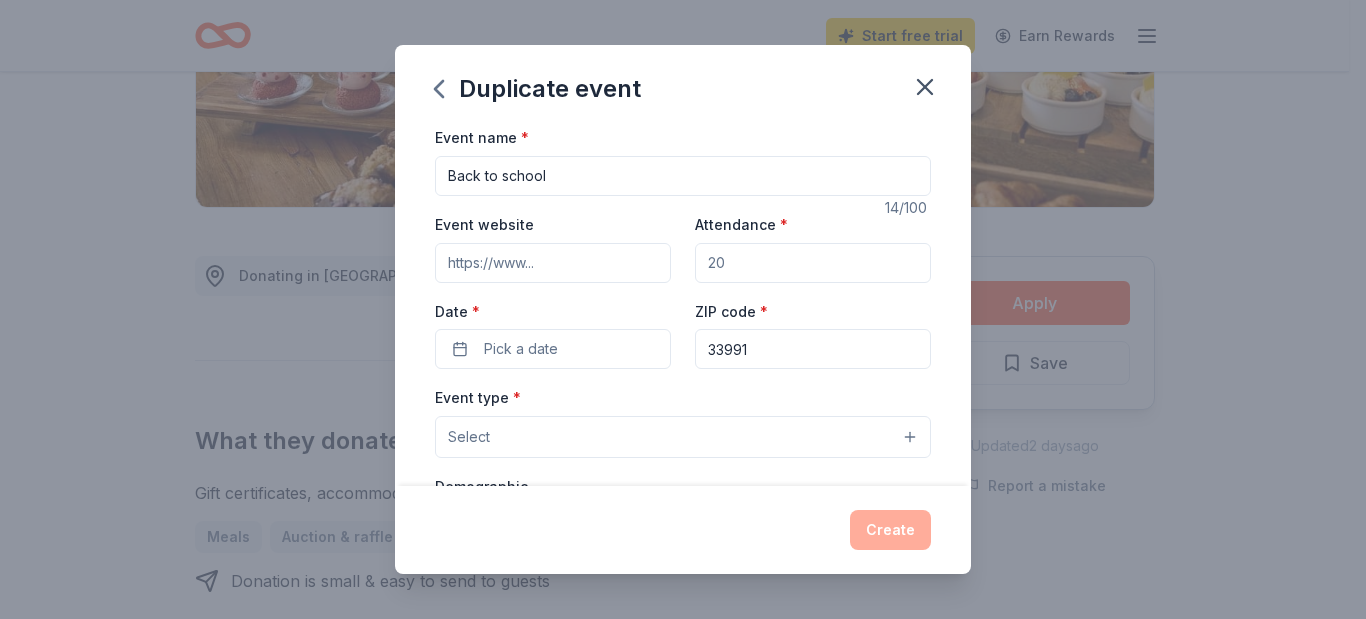 click on "Attendance *" at bounding box center (813, 263) 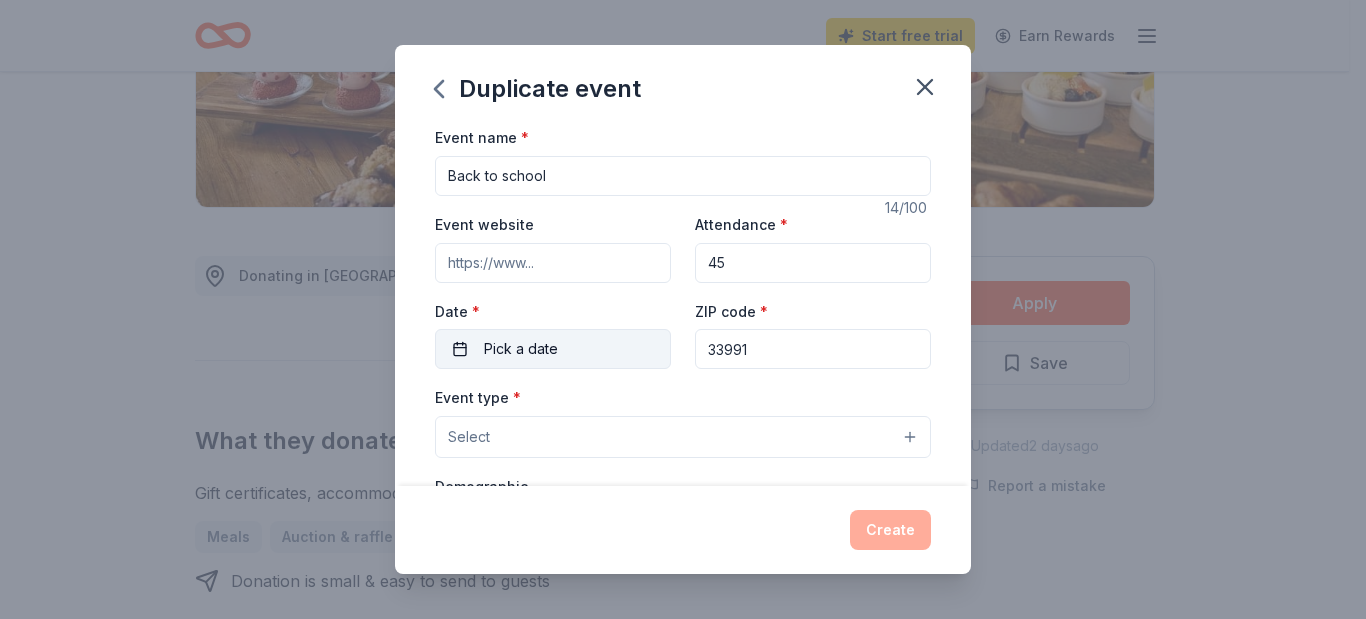 type on "45" 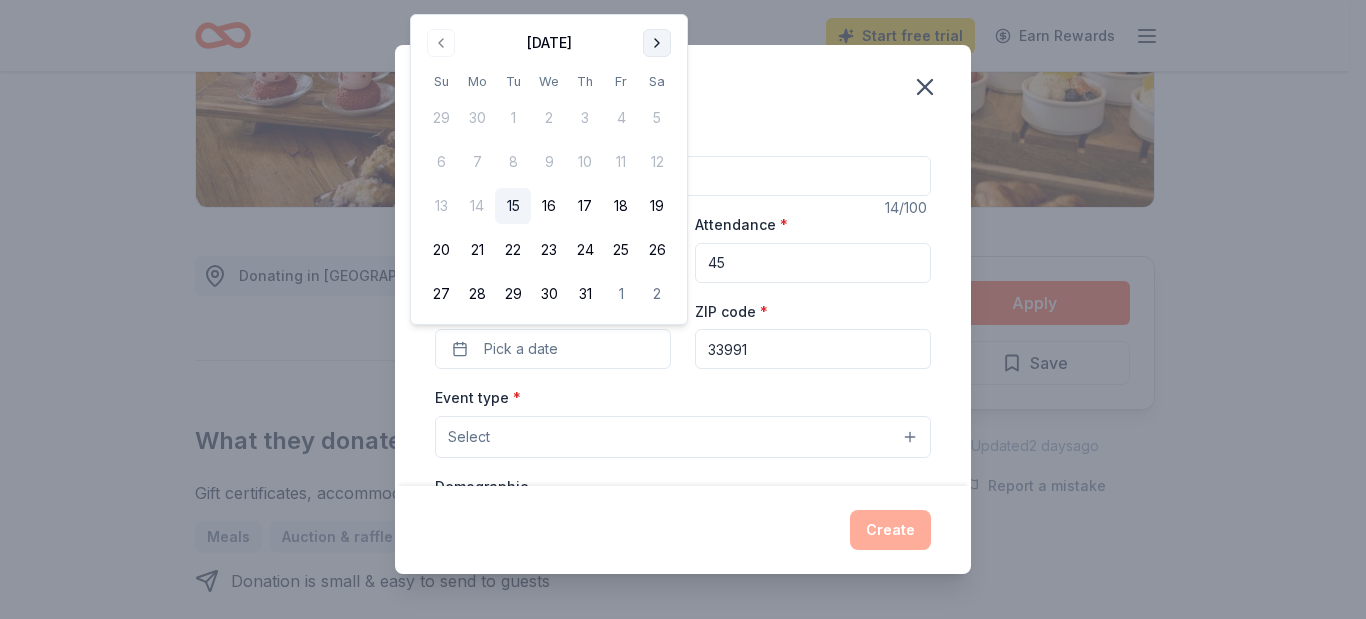 click at bounding box center [657, 43] 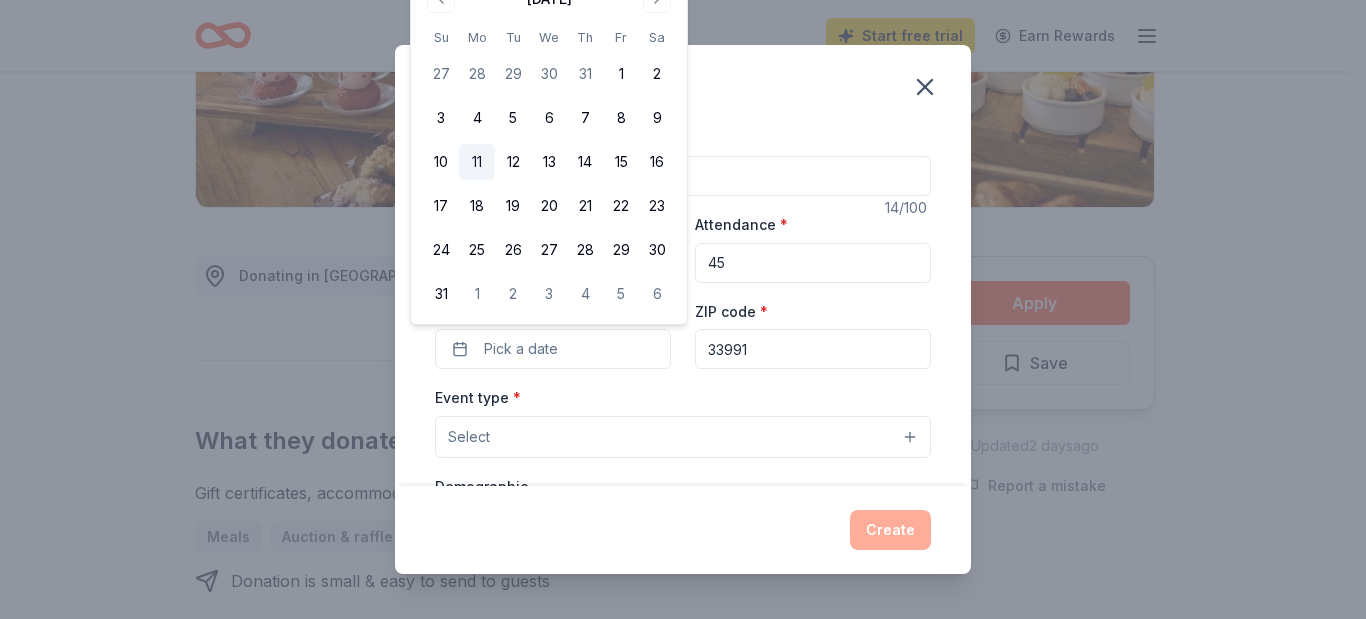 click on "11" at bounding box center [477, 162] 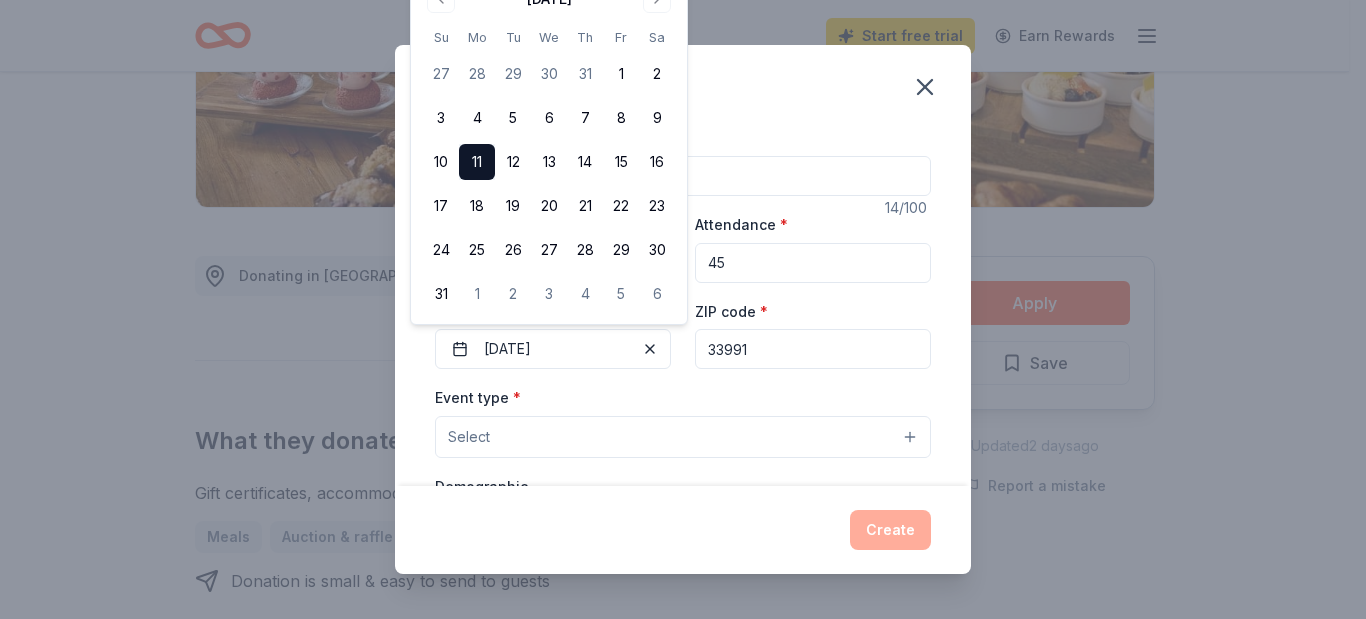 click on "Select" at bounding box center (469, 437) 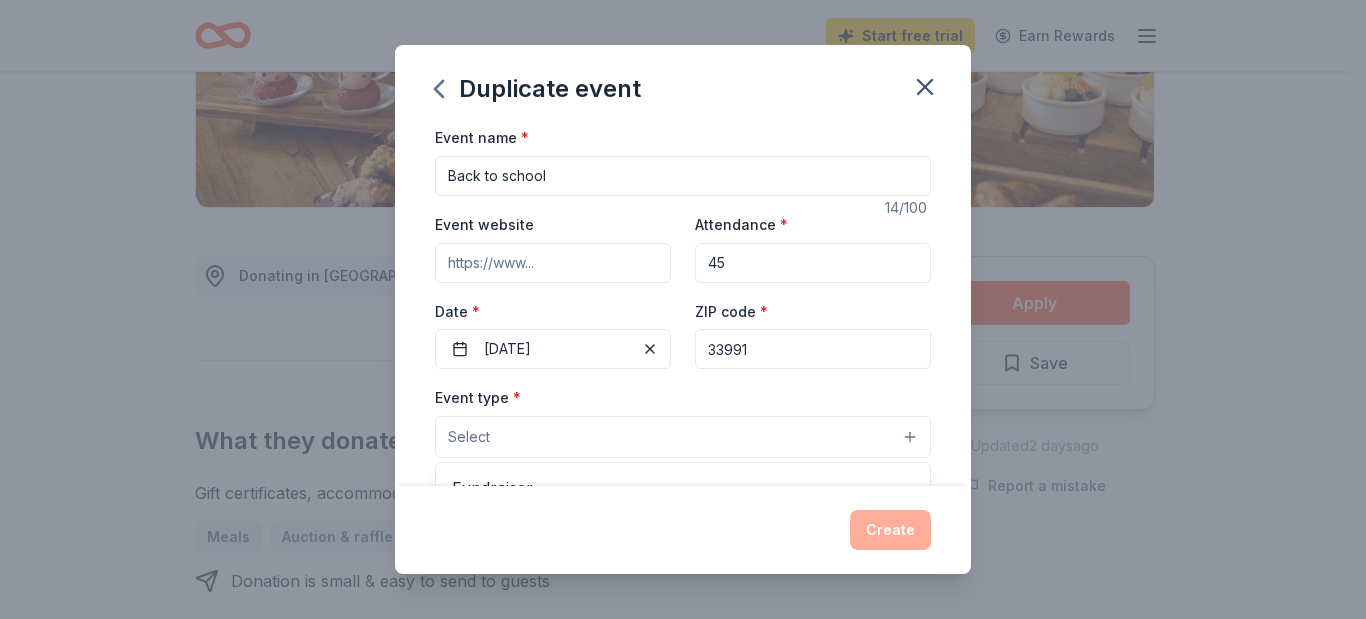 click on "Event name * Back to school 14 /100 Event website Attendance * 45 Date * 08/11/2025 ZIP code * 33991 Event type * Select Fundraiser Business & professional Food & drink Health & wellness Hobbies Music Performing & visual arts Demographic Select We use this information to help brands find events with their target demographic to sponsor their products. Mailing address Apt/unit Description What are you looking for? * Auction & raffle Meals Snacks Desserts Alcohol Beverages Send me reminders Email me reminders of donor application deadlines Recurring event" at bounding box center [683, 587] 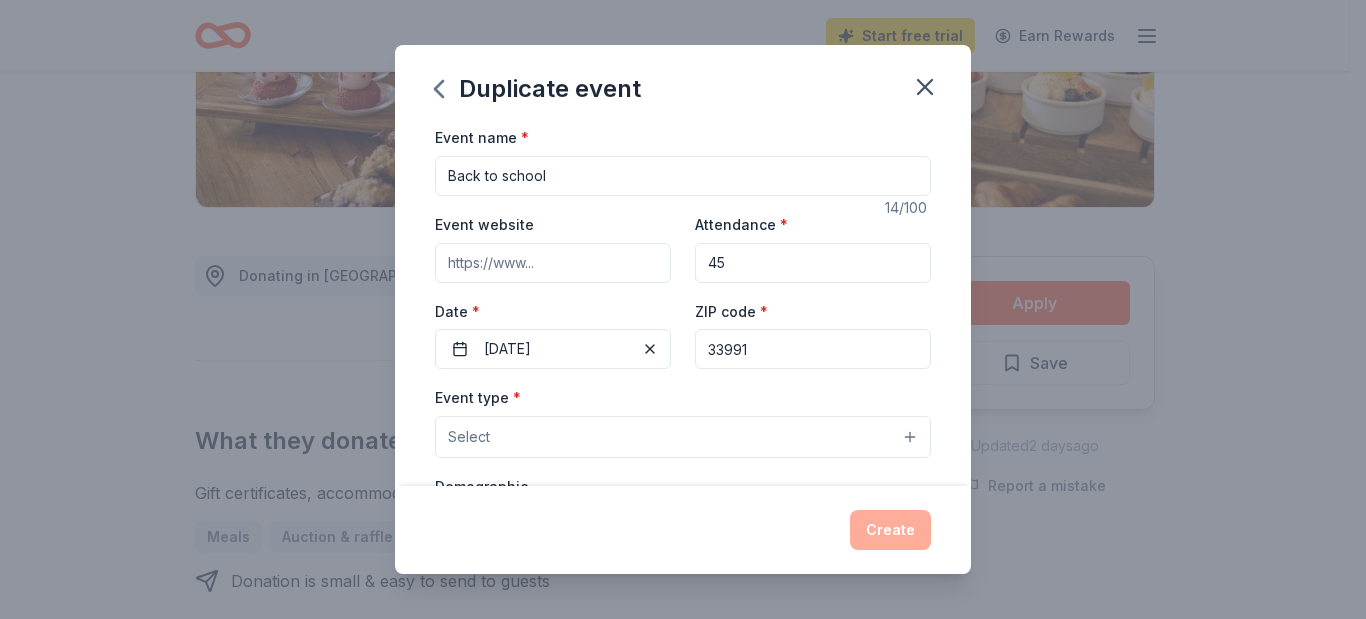 click on "Back to school" at bounding box center (683, 176) 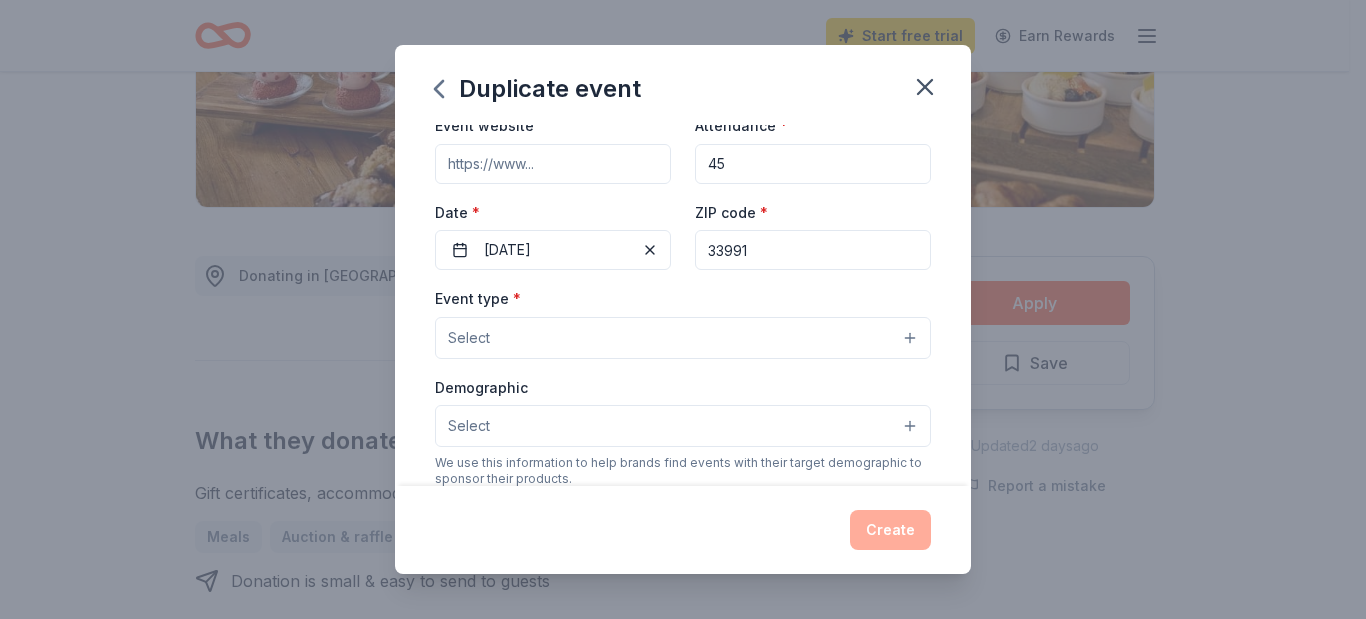 scroll, scrollTop: 100, scrollLeft: 0, axis: vertical 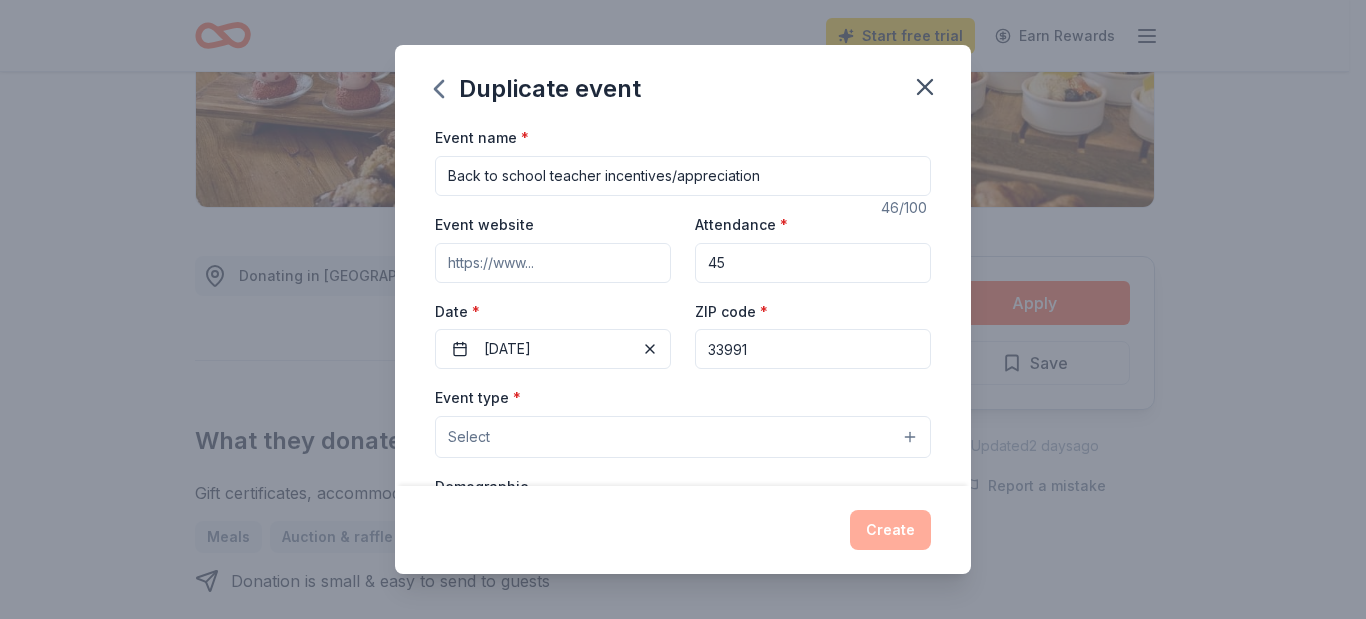 type on "Back to school teacher incentives/appreciation" 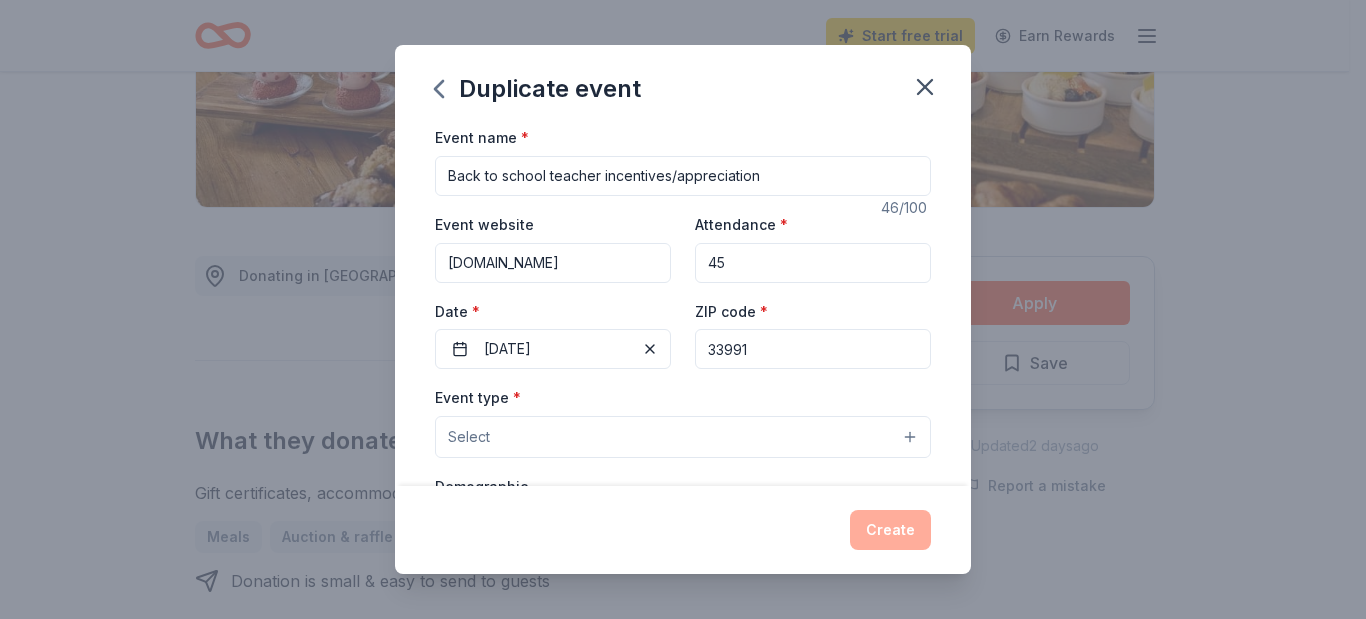 scroll, scrollTop: 0, scrollLeft: 27, axis: horizontal 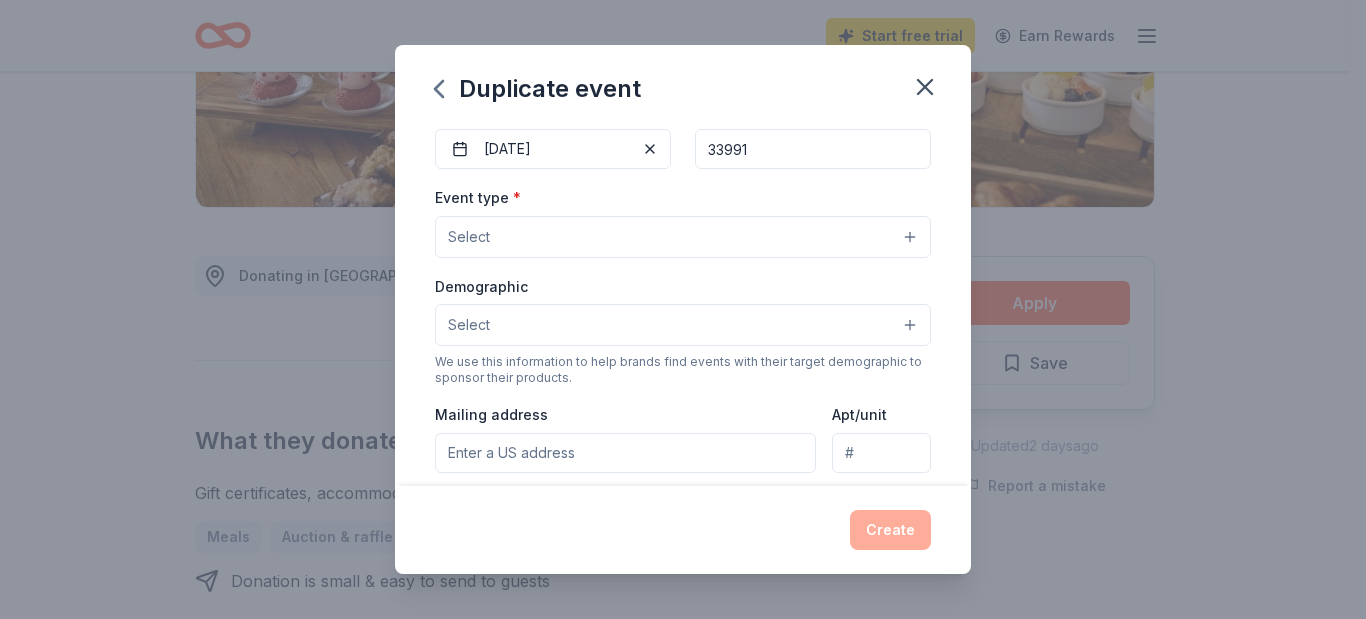 type on "www.hwritagecharteracademy.org" 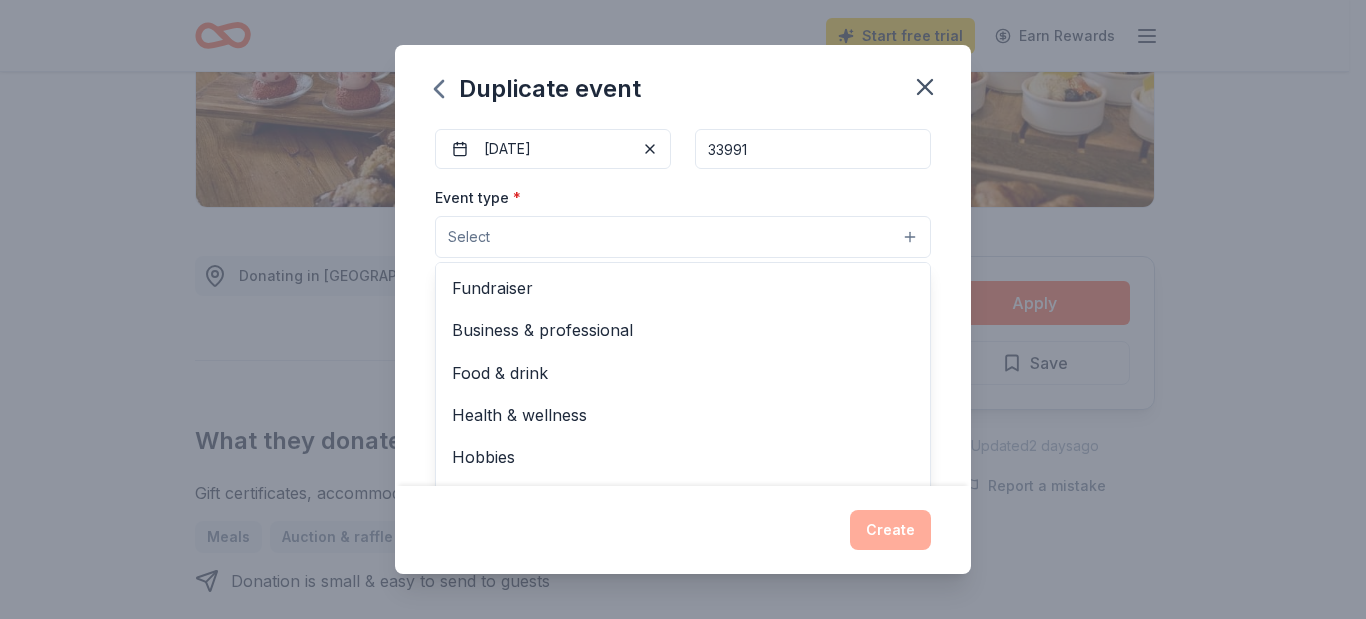 click on "Select" at bounding box center [683, 237] 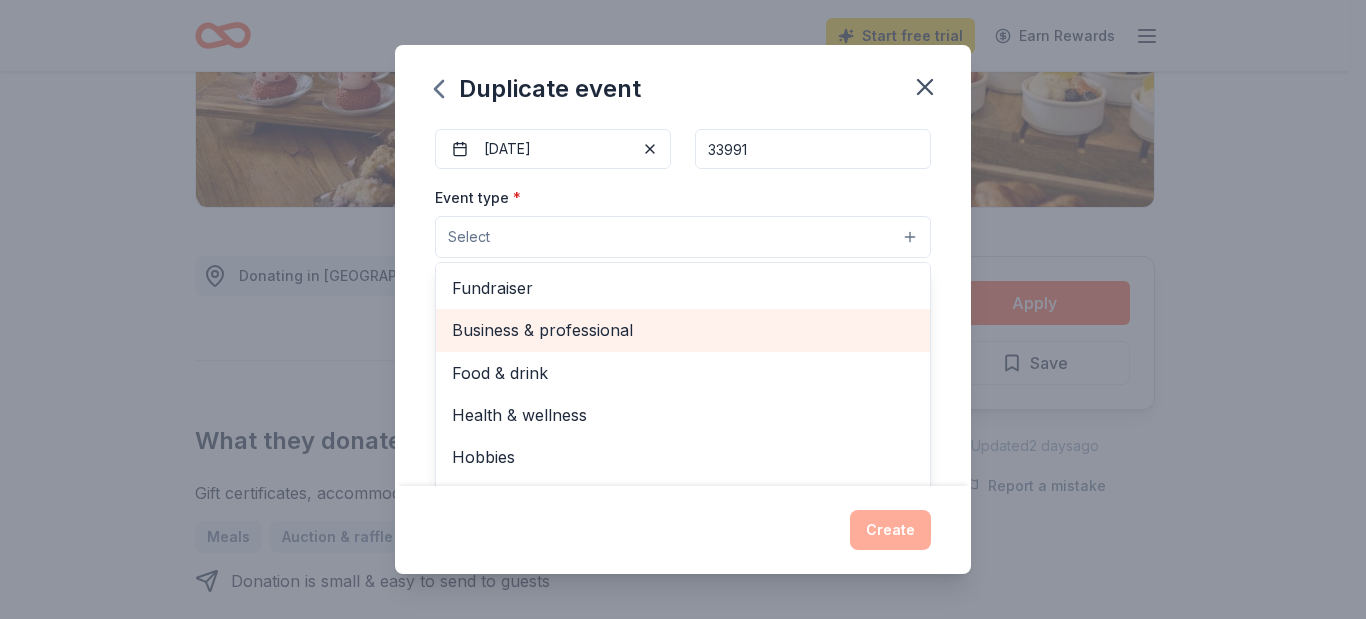 click on "Business & professional" at bounding box center [683, 330] 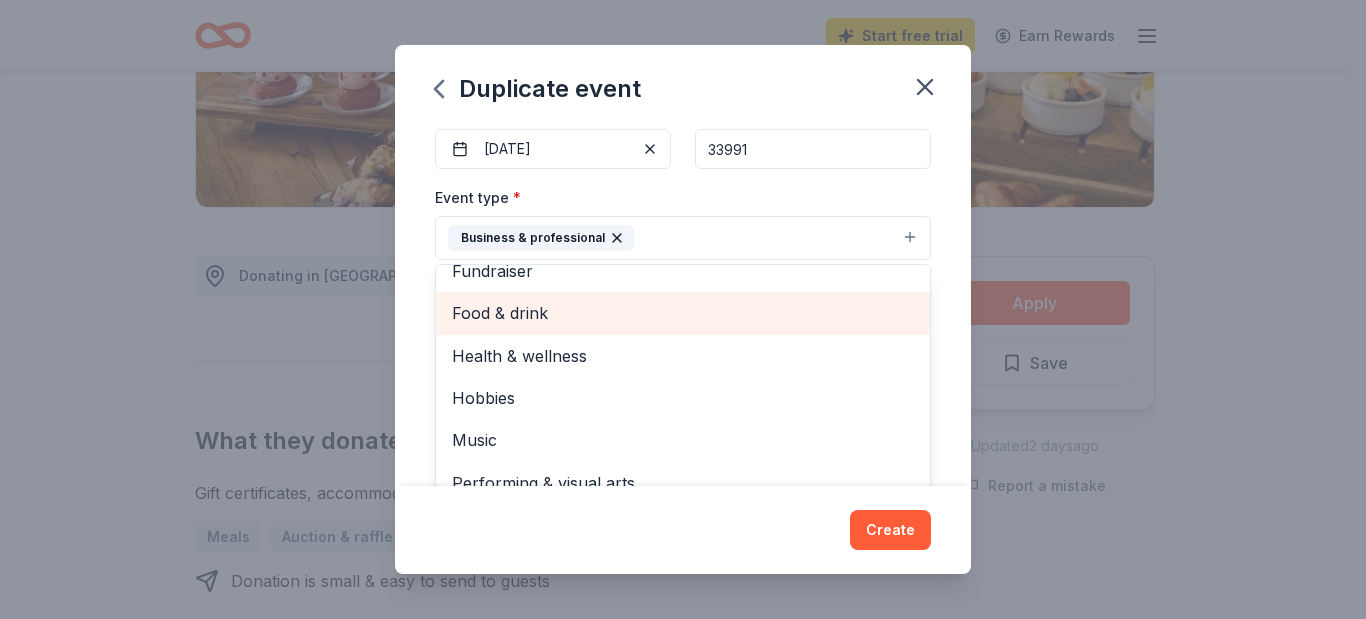 scroll, scrollTop: 24, scrollLeft: 0, axis: vertical 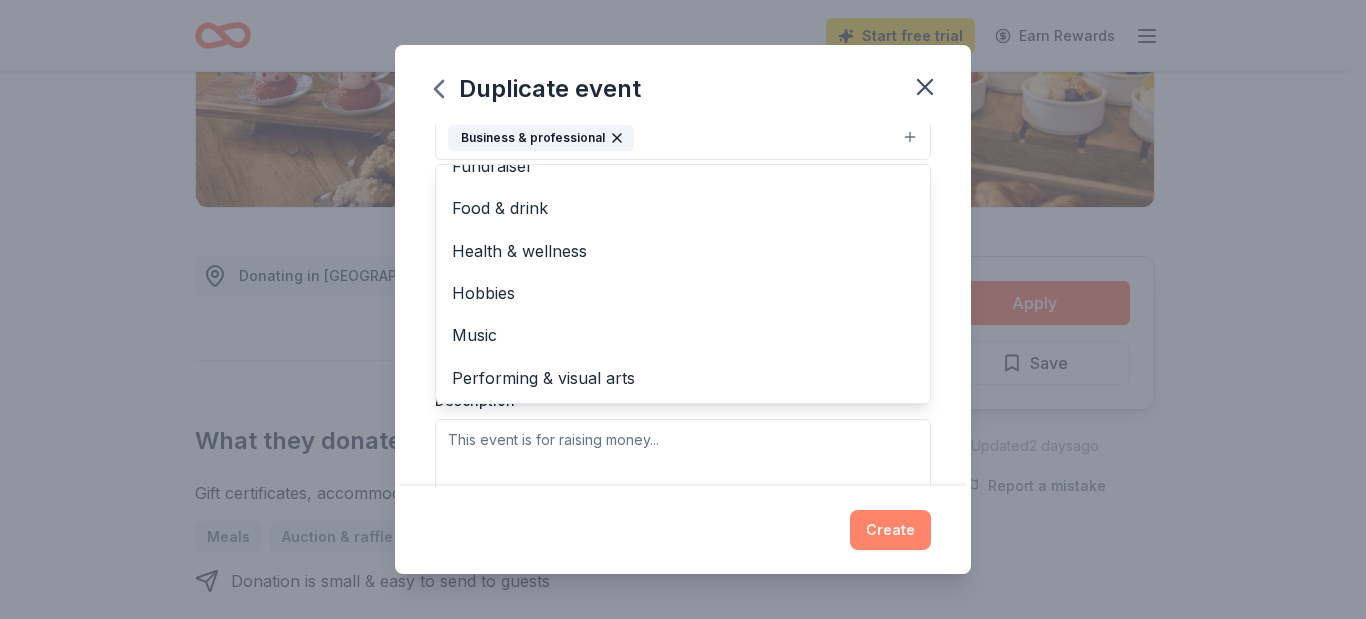 click on "Duplicate event Event name * Back to school teacher incentives/appreciation 46 /100 Event website www.hwritagecharteracademy.org Attendance * 45 Date * 08/11/2025 ZIP code * 33991 Event type * Business & professional Fundraiser Food & drink Health & wellness Hobbies Music Performing & visual arts Demographic Select We use this information to help brands find events with their target demographic to sponsor their products. Mailing address Apt/unit Description What are you looking for? * Auction & raffle Meals Snacks Desserts Alcohol Beverages Send me reminders Email me reminders of donor application deadlines Recurring event Copy donors Saved Applied Approved Received Declined Not interested All copied donors will be given "saved" status in your new event. Companies that are no longer donating will not be copied. Create" at bounding box center [683, 309] 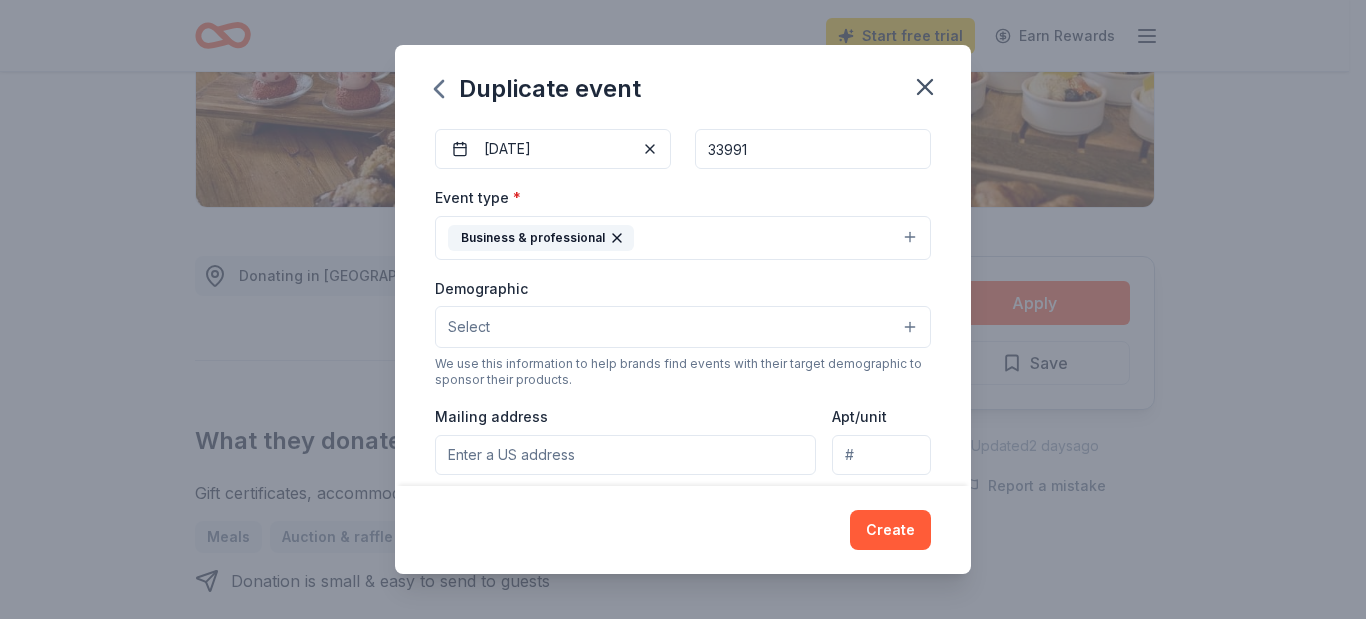 scroll, scrollTop: 300, scrollLeft: 0, axis: vertical 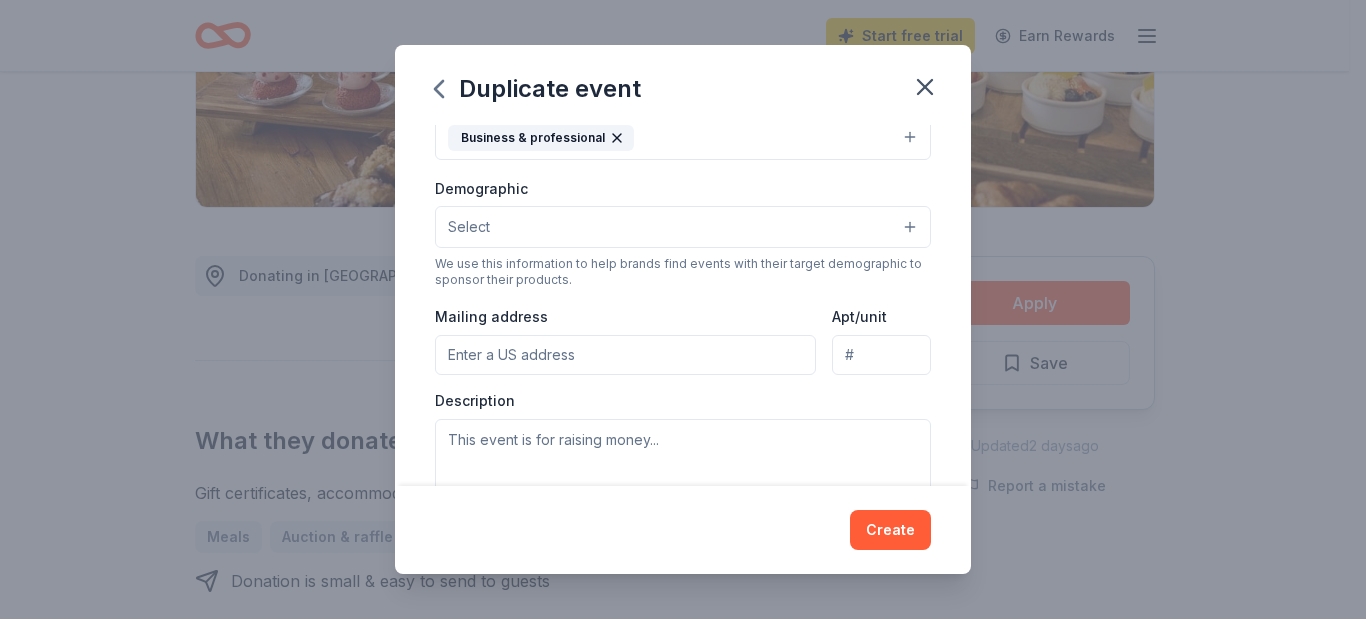 click on "Select" at bounding box center (683, 227) 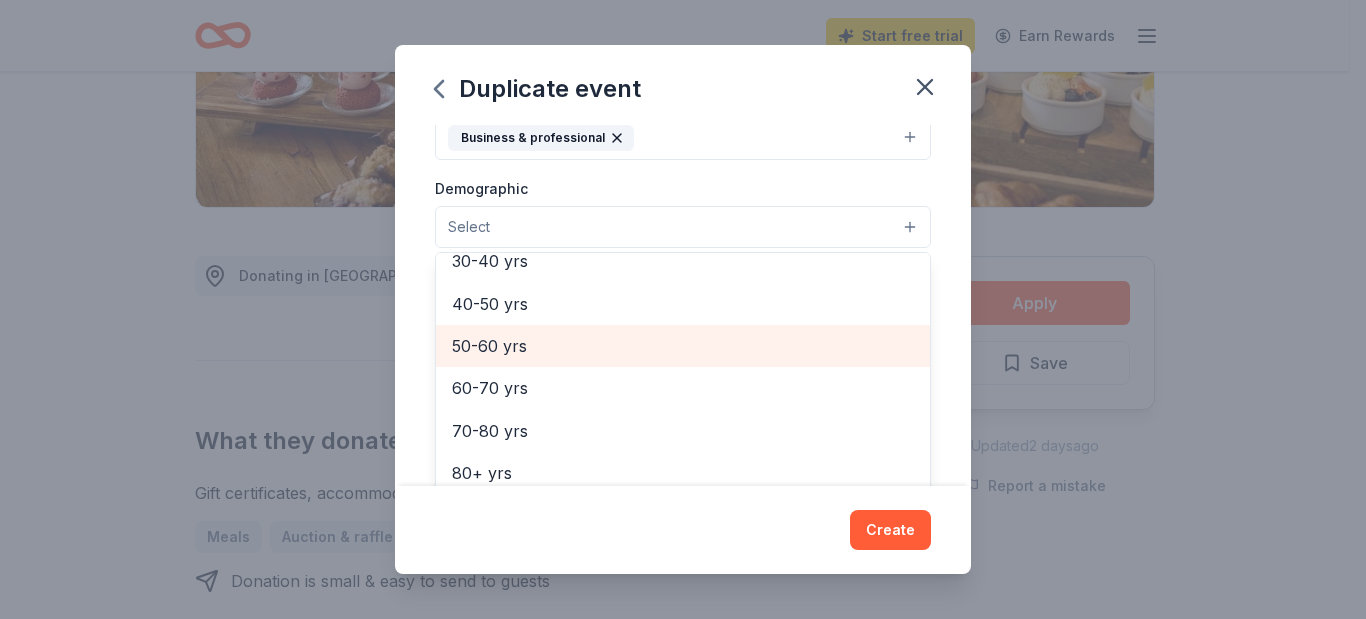 scroll, scrollTop: 321, scrollLeft: 0, axis: vertical 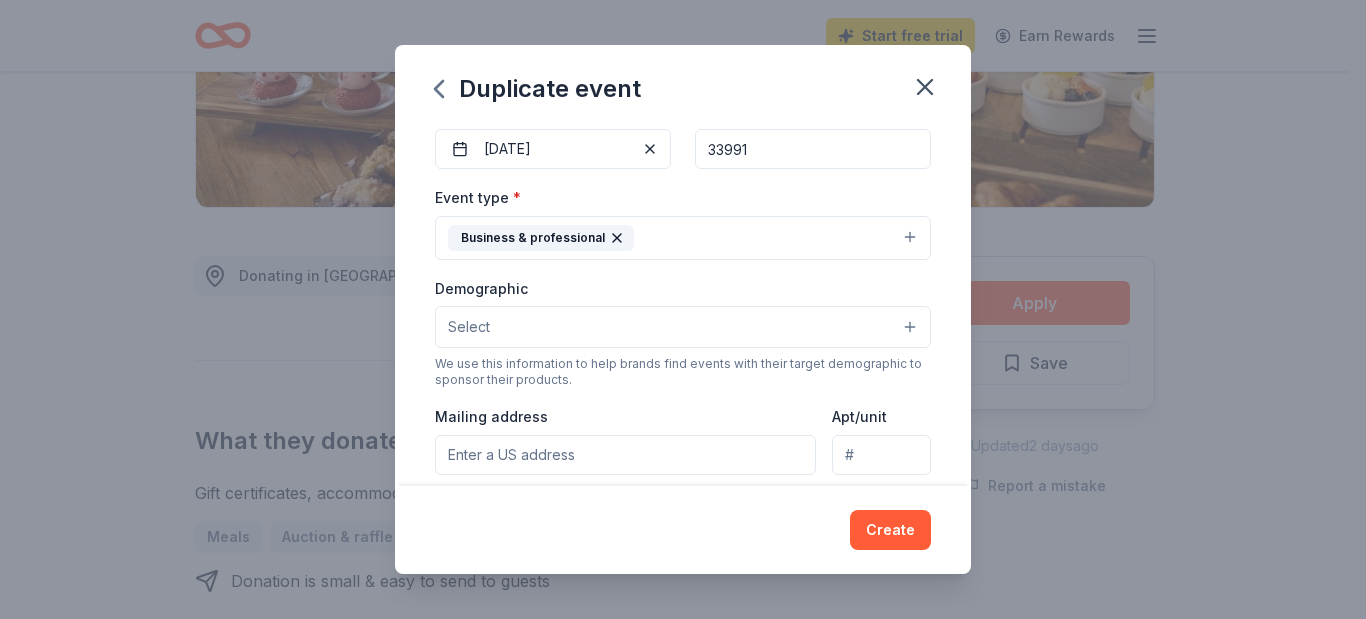 click on "Select" at bounding box center (683, 327) 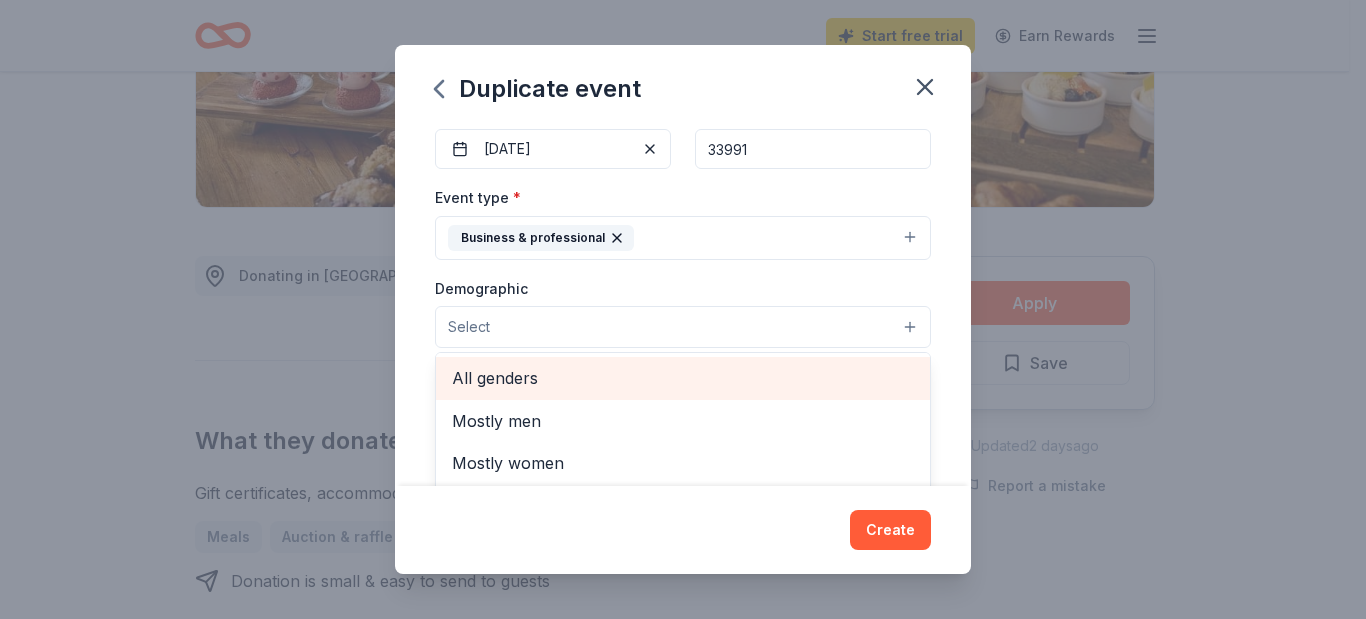 click on "All genders" at bounding box center (683, 378) 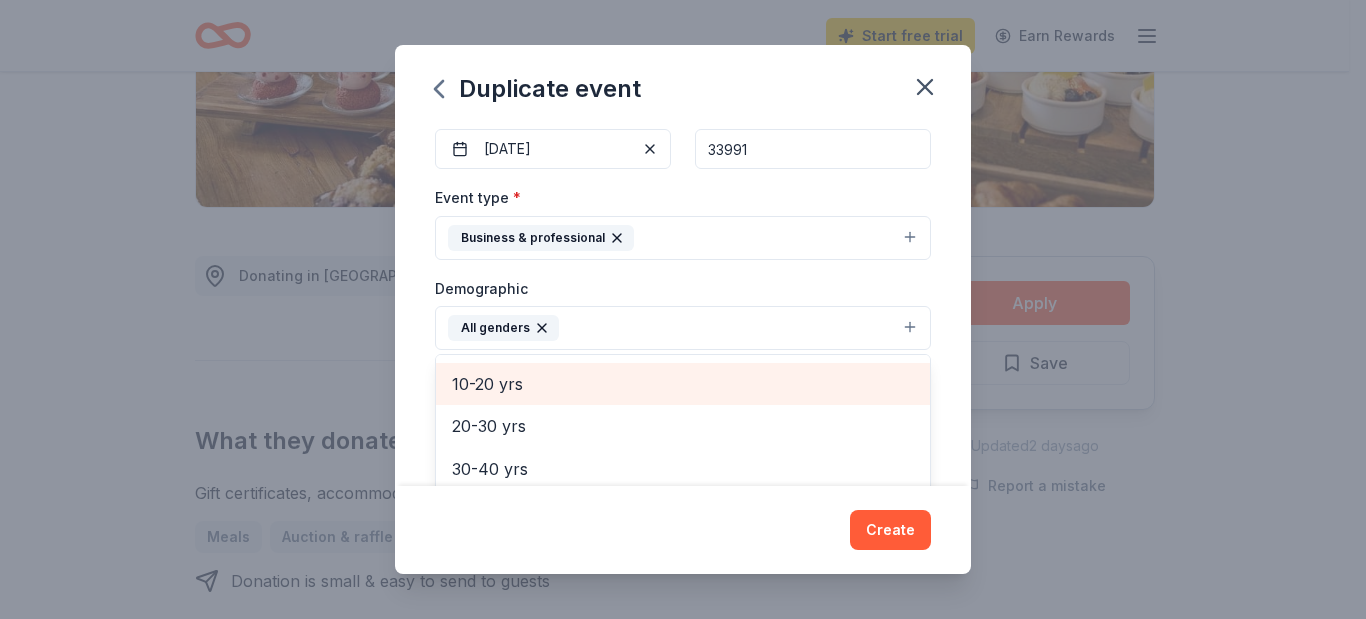 scroll, scrollTop: 279, scrollLeft: 0, axis: vertical 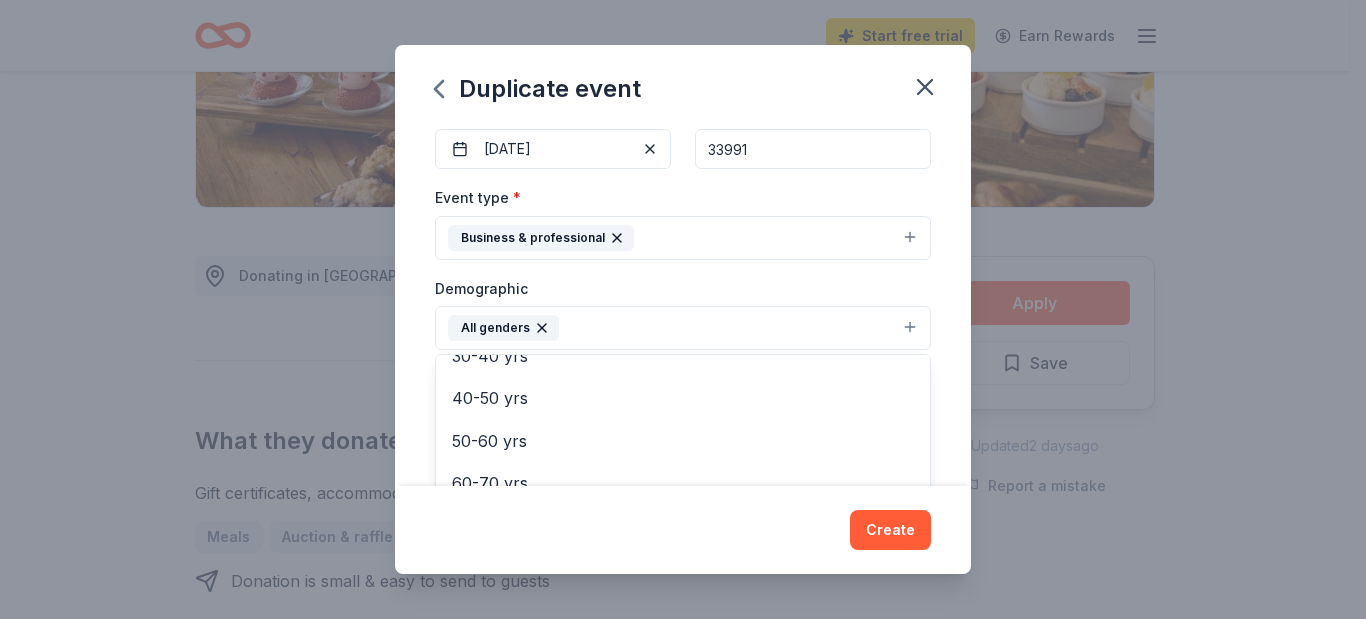 click on "Duplicate event Event name * Back to school teacher incentives/appreciation 46 /100 Event website www.hwritagecharteracademy.org Attendance * 45 Date * 08/11/2025 ZIP code * 33991 Event type * Business & professional Demographic All genders Mostly men Mostly women All ages 0-10 yrs 10-20 yrs 20-30 yrs 30-40 yrs 40-50 yrs 50-60 yrs 60-70 yrs 70-80 yrs 80+ yrs We use this information to help brands find events with their target demographic to sponsor their products. Mailing address Apt/unit Description What are you looking for? * Auction & raffle Meals Snacks Desserts Alcohol Beverages Send me reminders Email me reminders of donor application deadlines Recurring event Copy donors Saved Applied Approved Received Declined Not interested All copied donors will be given "saved" status in your new event. Companies that are no longer donating will not be copied. Create" at bounding box center (683, 309) 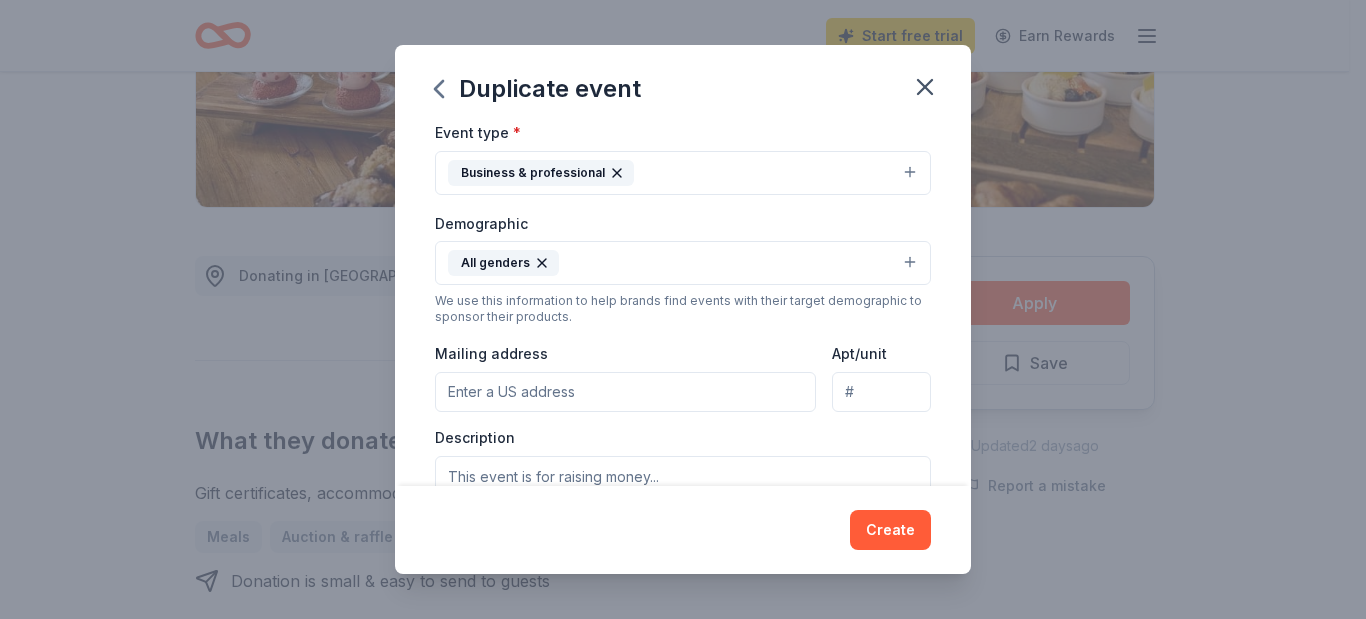 scroll, scrollTop: 300, scrollLeft: 0, axis: vertical 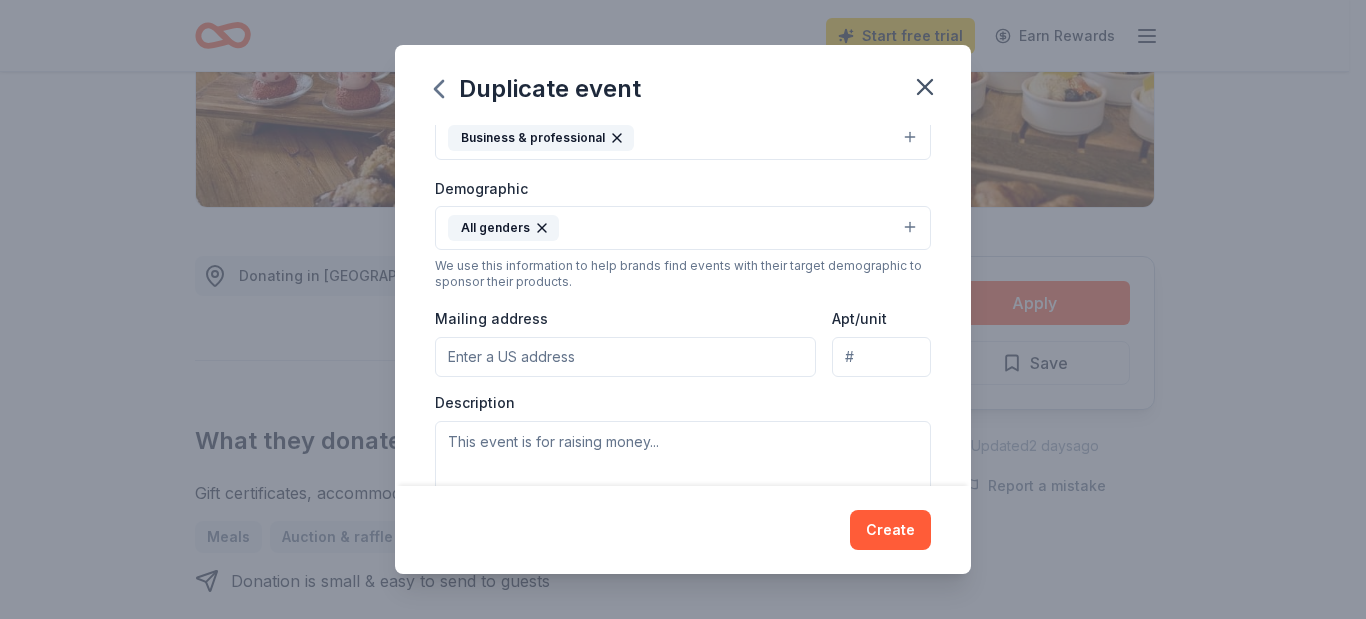 click on "Mailing address" at bounding box center (625, 357) 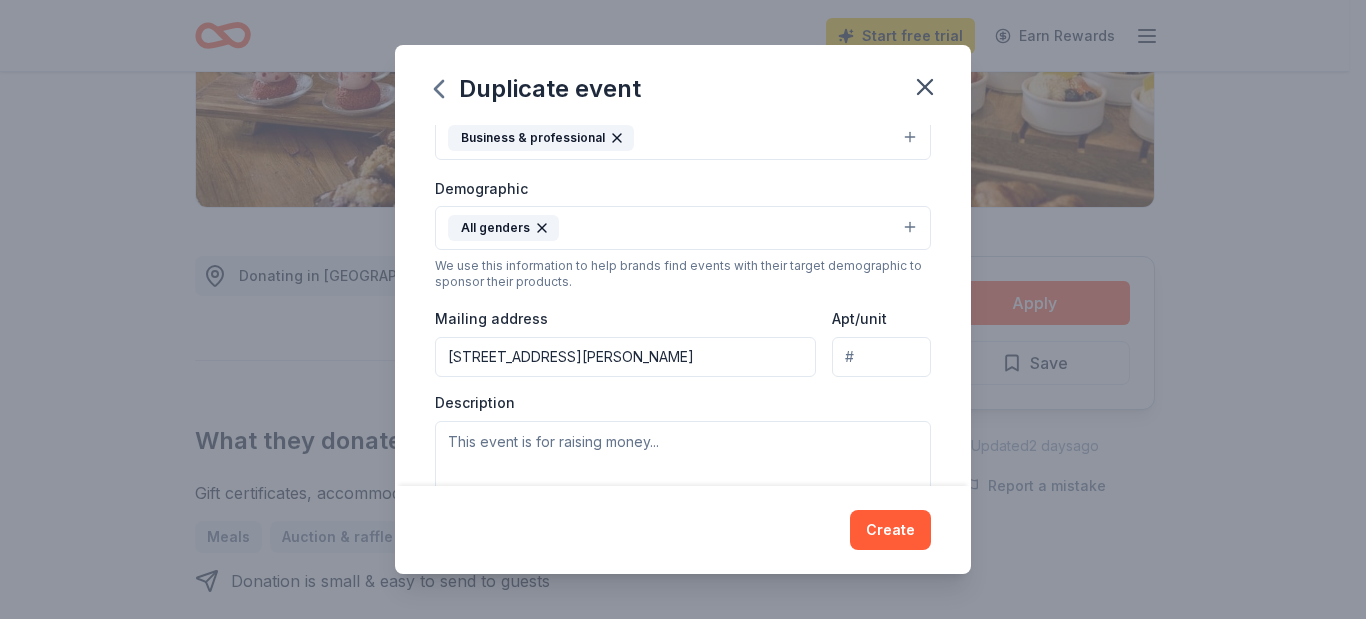 scroll, scrollTop: 400, scrollLeft: 0, axis: vertical 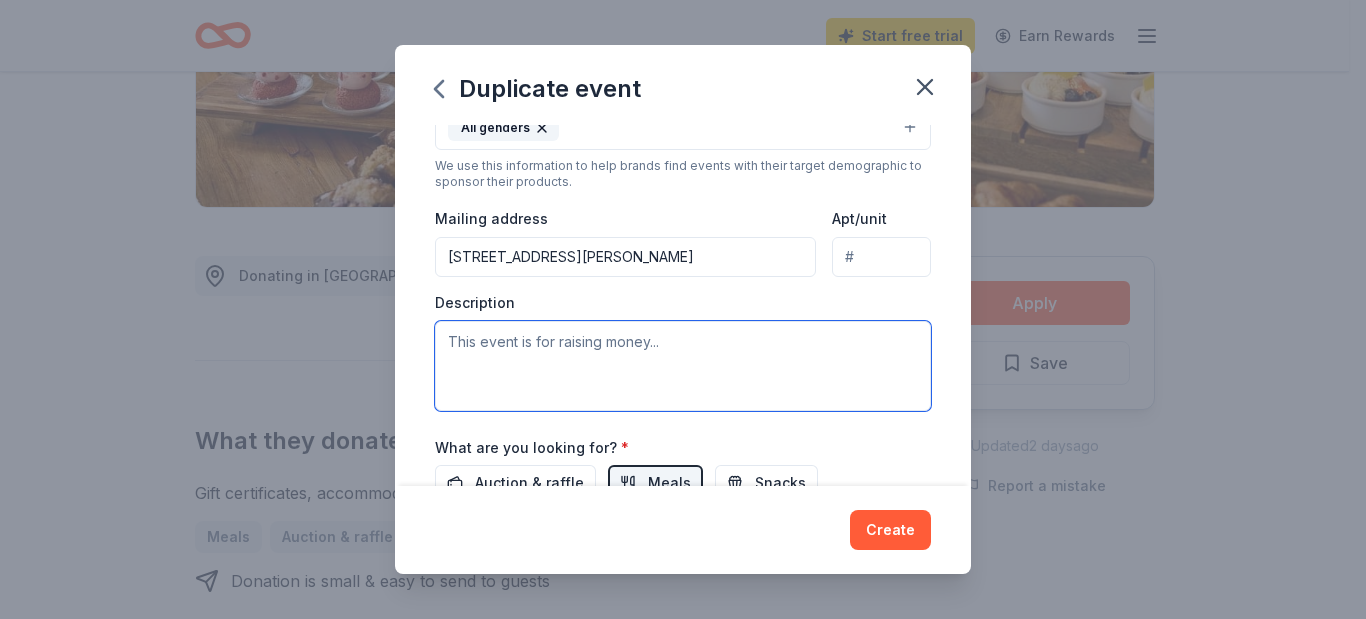 click at bounding box center [683, 366] 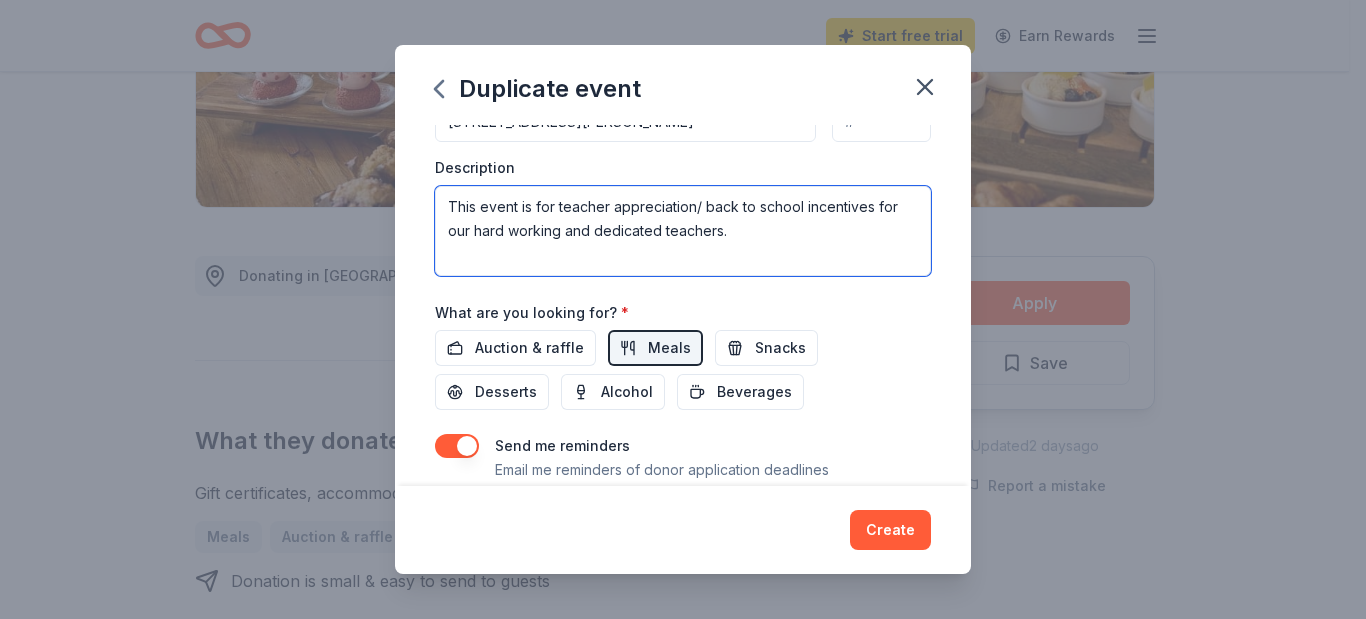 scroll, scrollTop: 500, scrollLeft: 0, axis: vertical 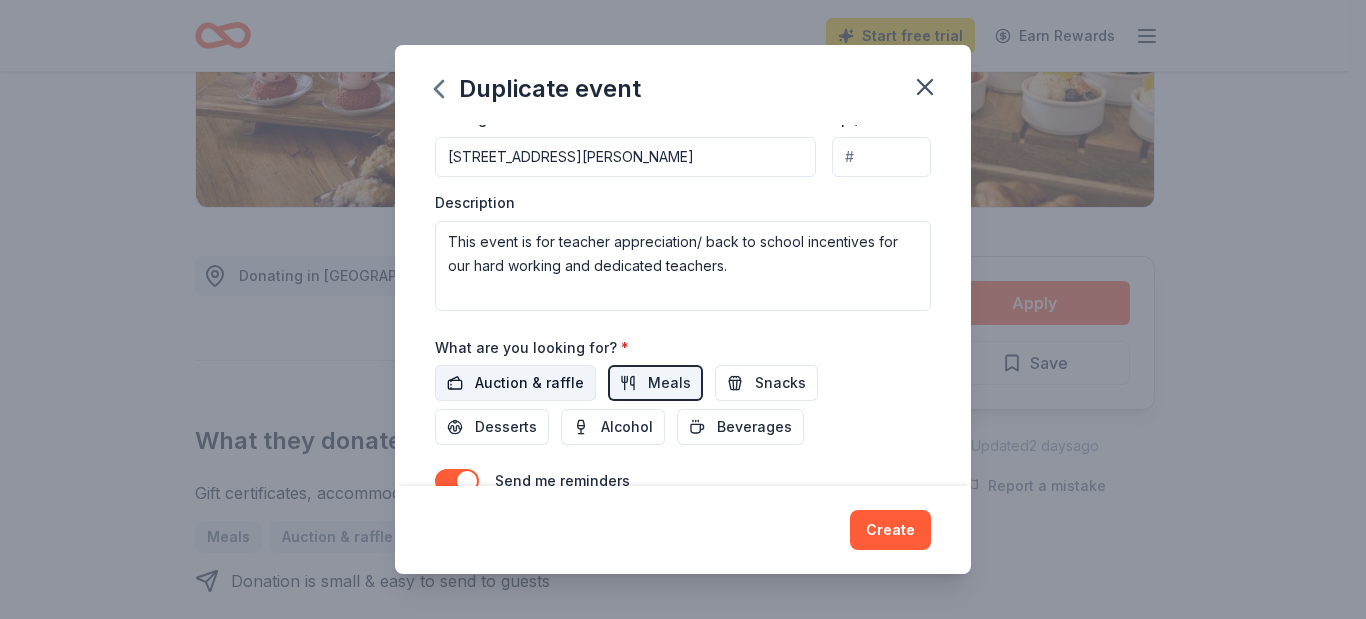 click on "Auction & raffle" at bounding box center [529, 383] 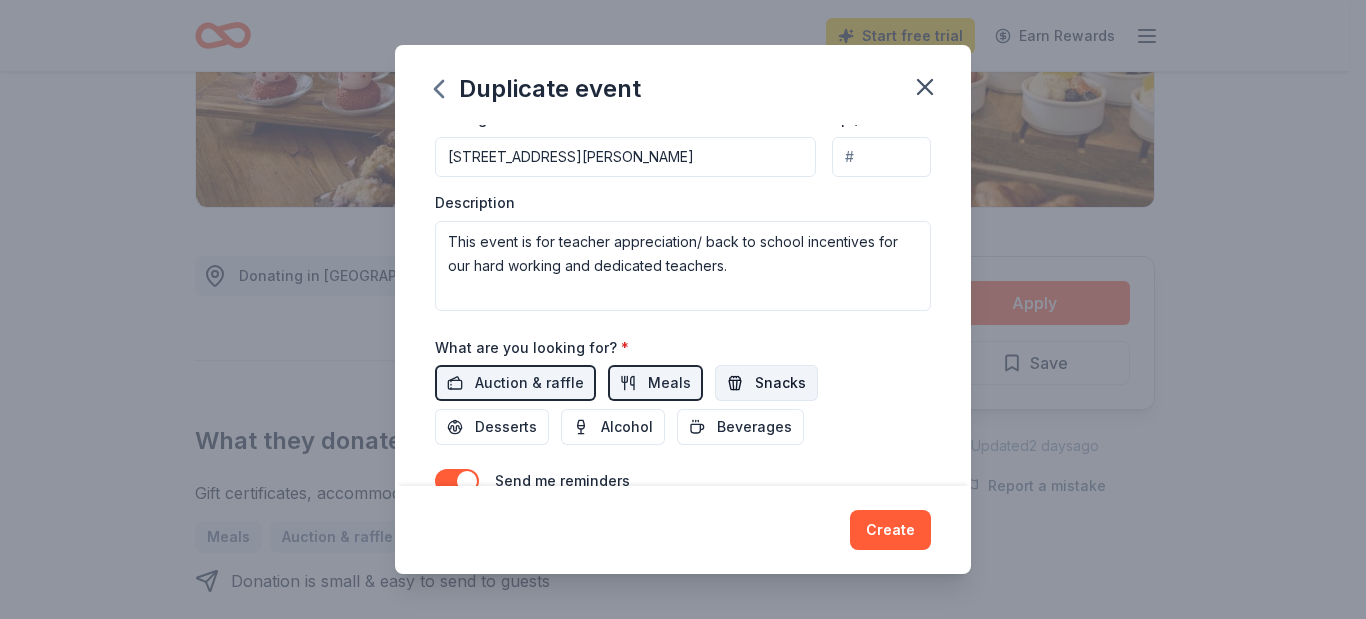 click on "Snacks" at bounding box center [780, 383] 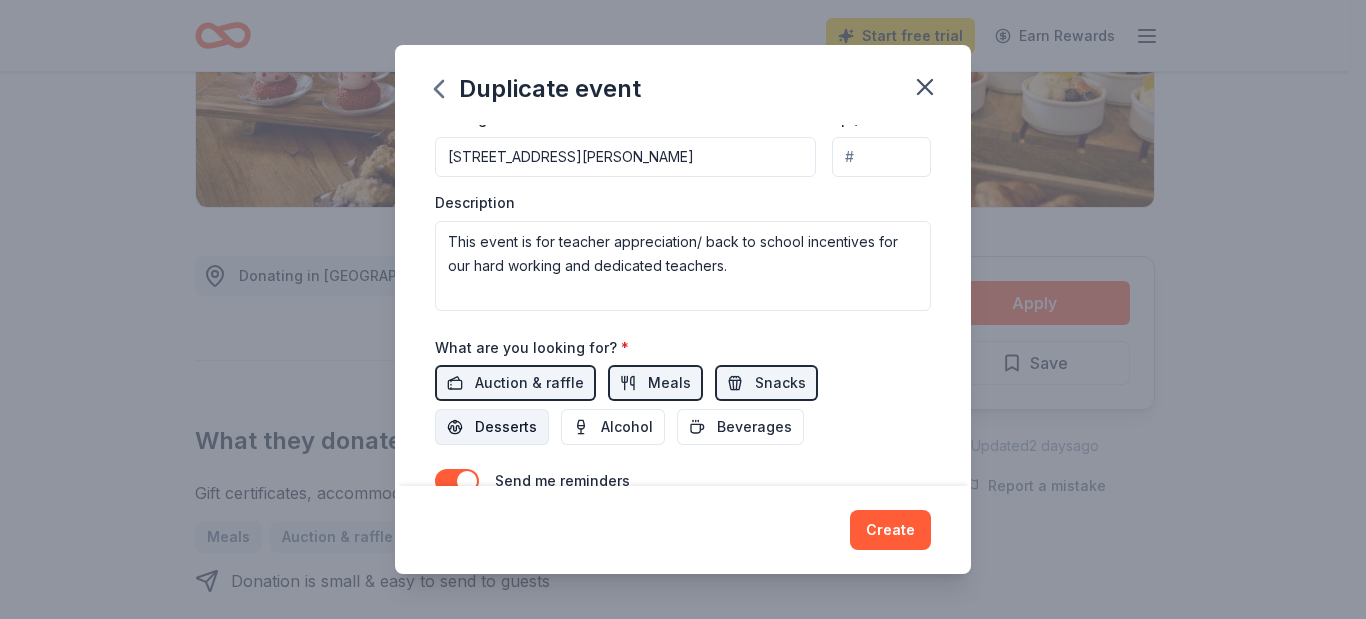 click on "Desserts" at bounding box center (506, 427) 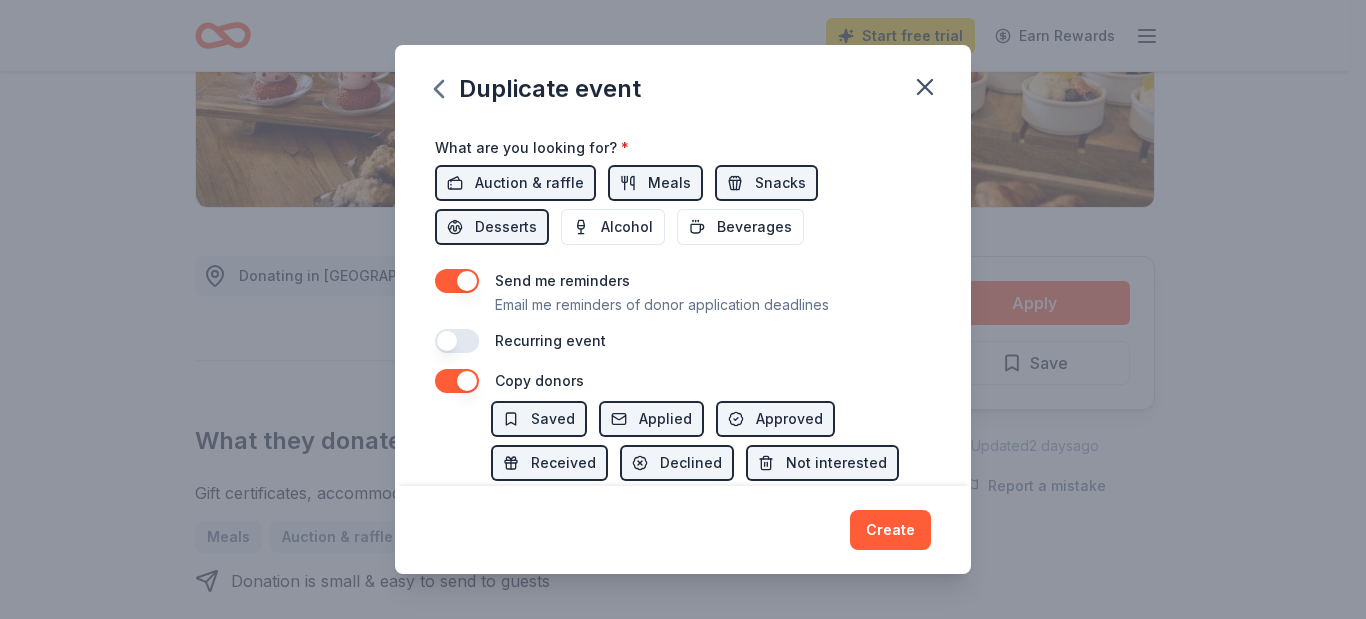 scroll, scrollTop: 800, scrollLeft: 0, axis: vertical 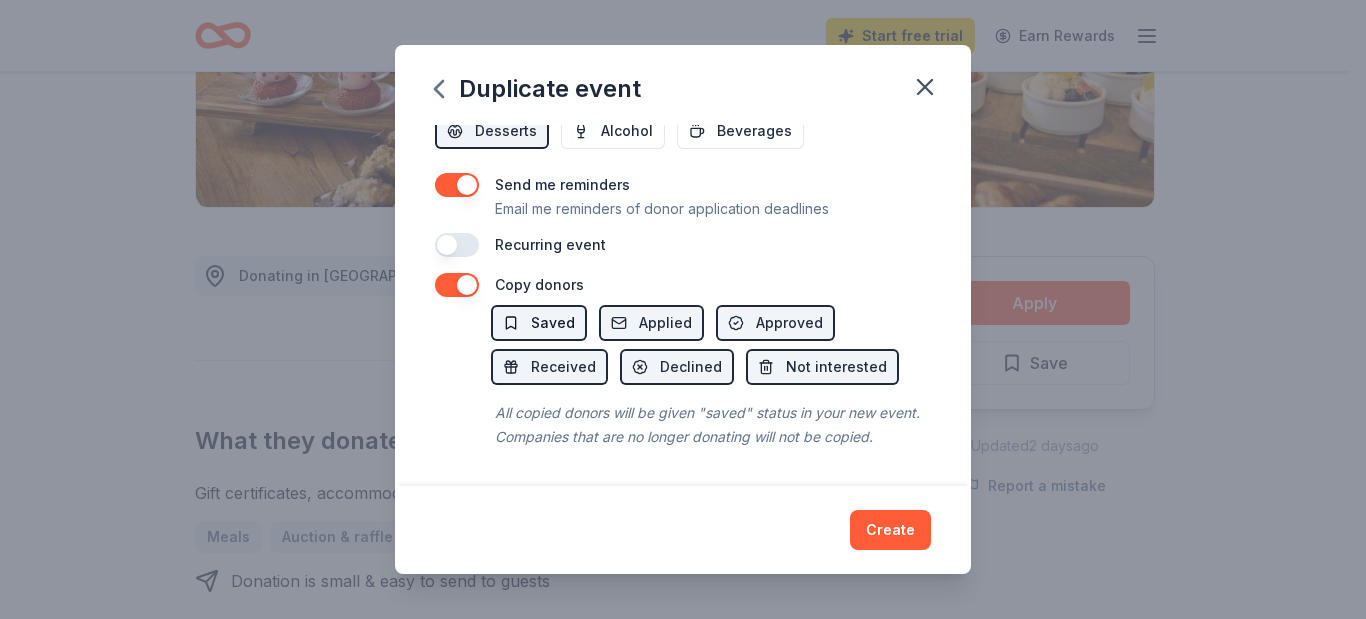 click on "Saved" at bounding box center [553, 323] 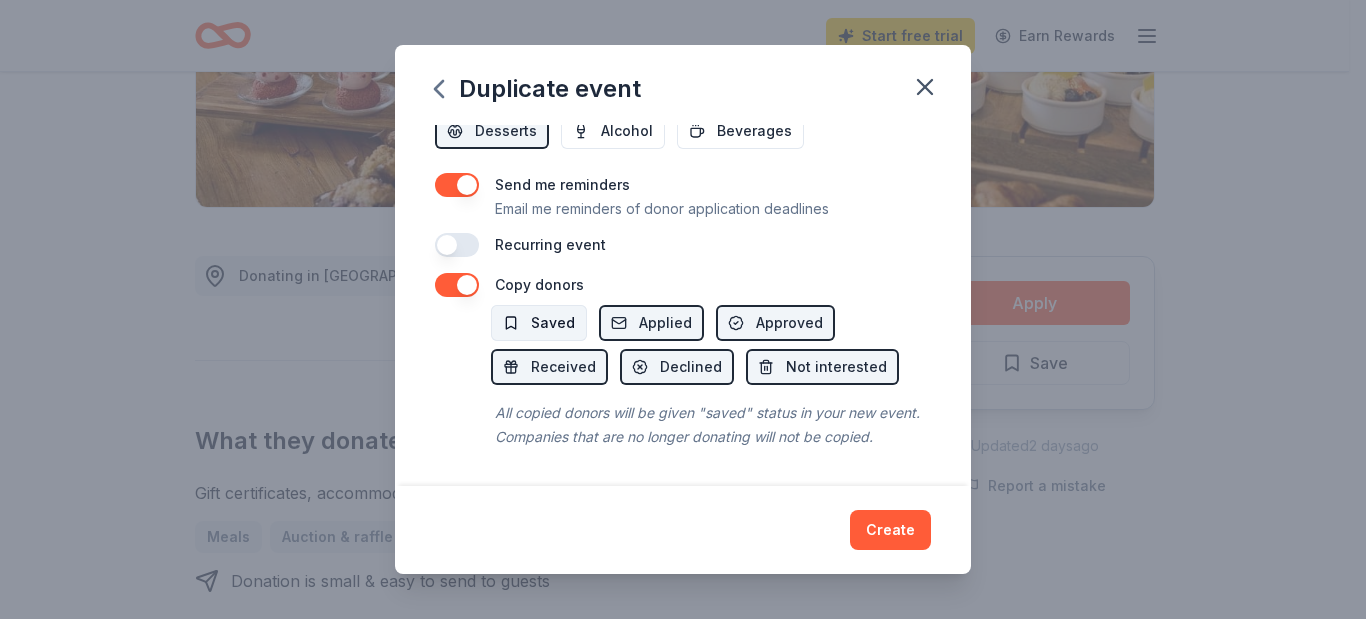 click on "Saved" at bounding box center (553, 323) 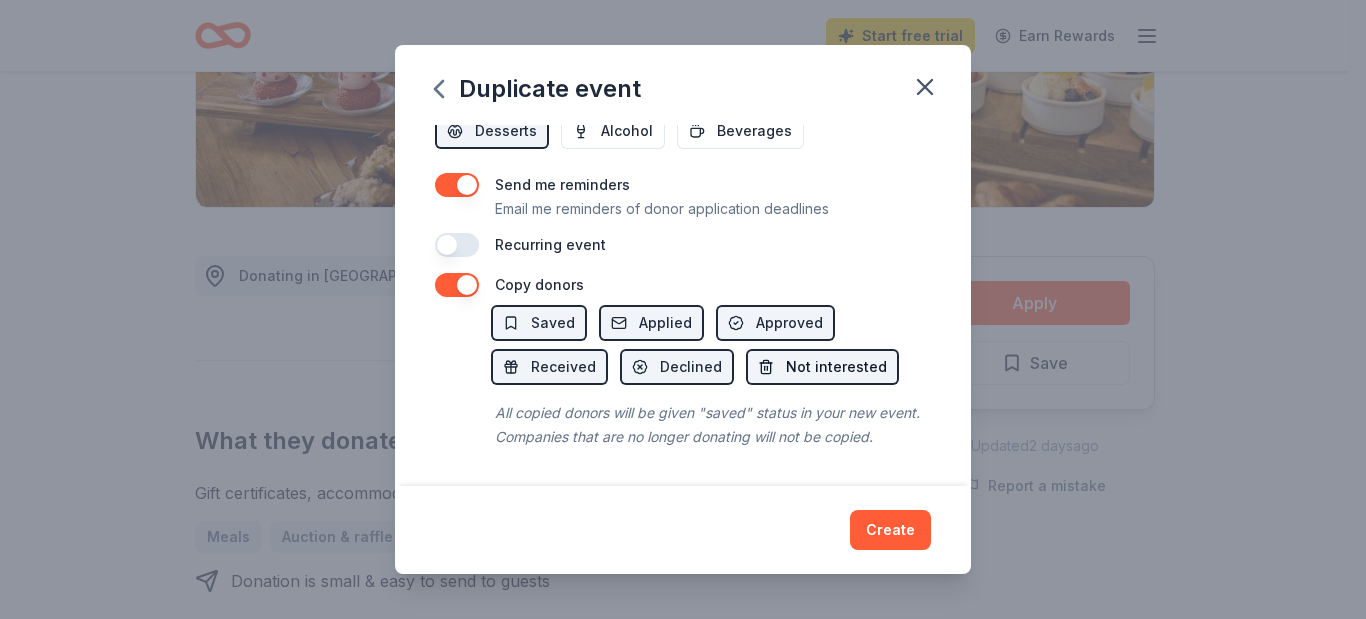 click on "Not interested" at bounding box center [836, 367] 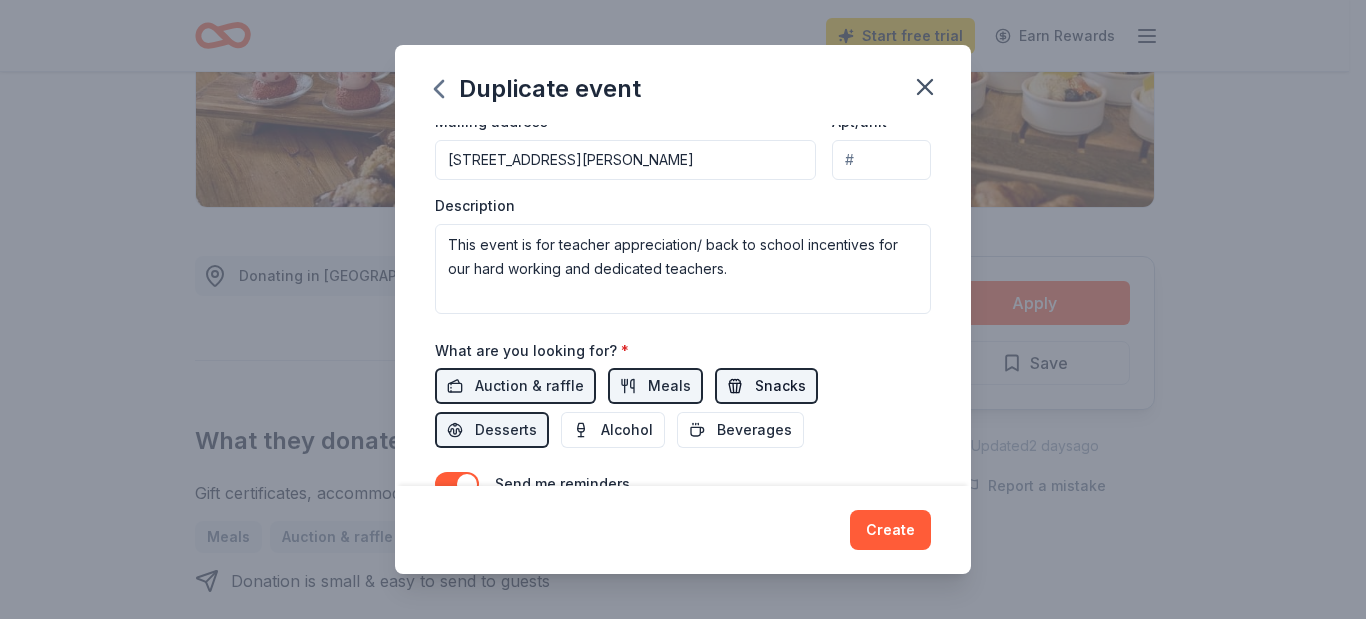 scroll, scrollTop: 500, scrollLeft: 0, axis: vertical 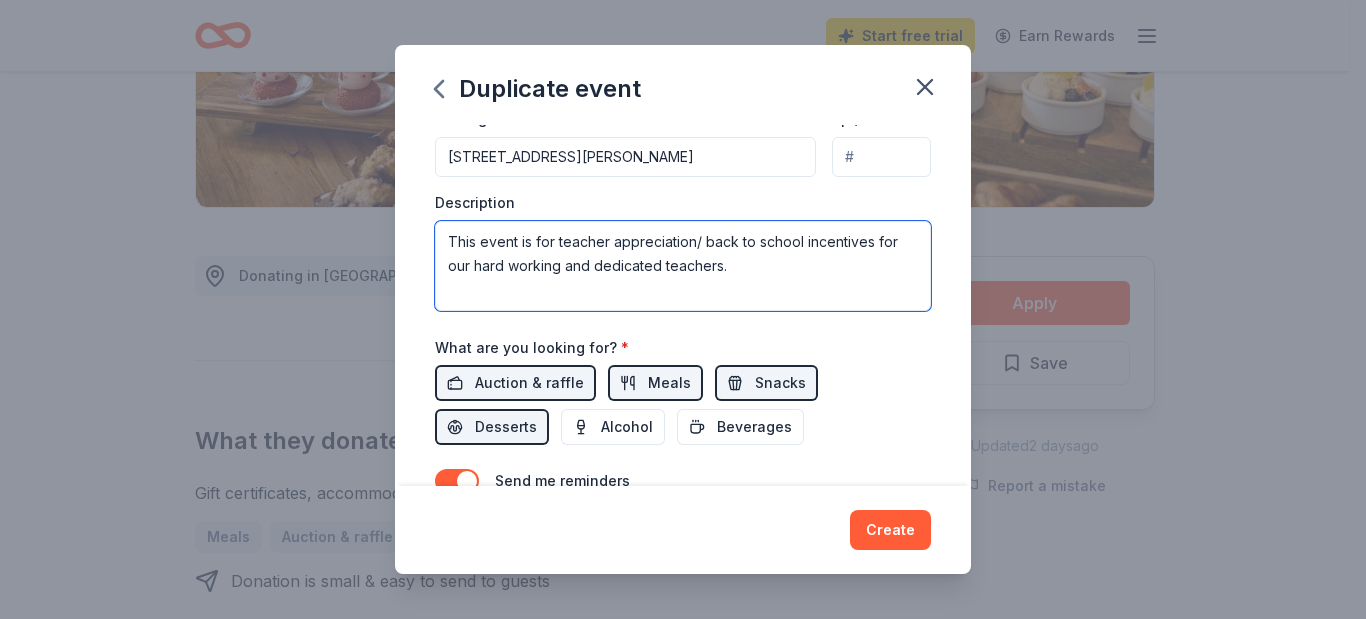 paste on "CG/JMAIL/355181455" 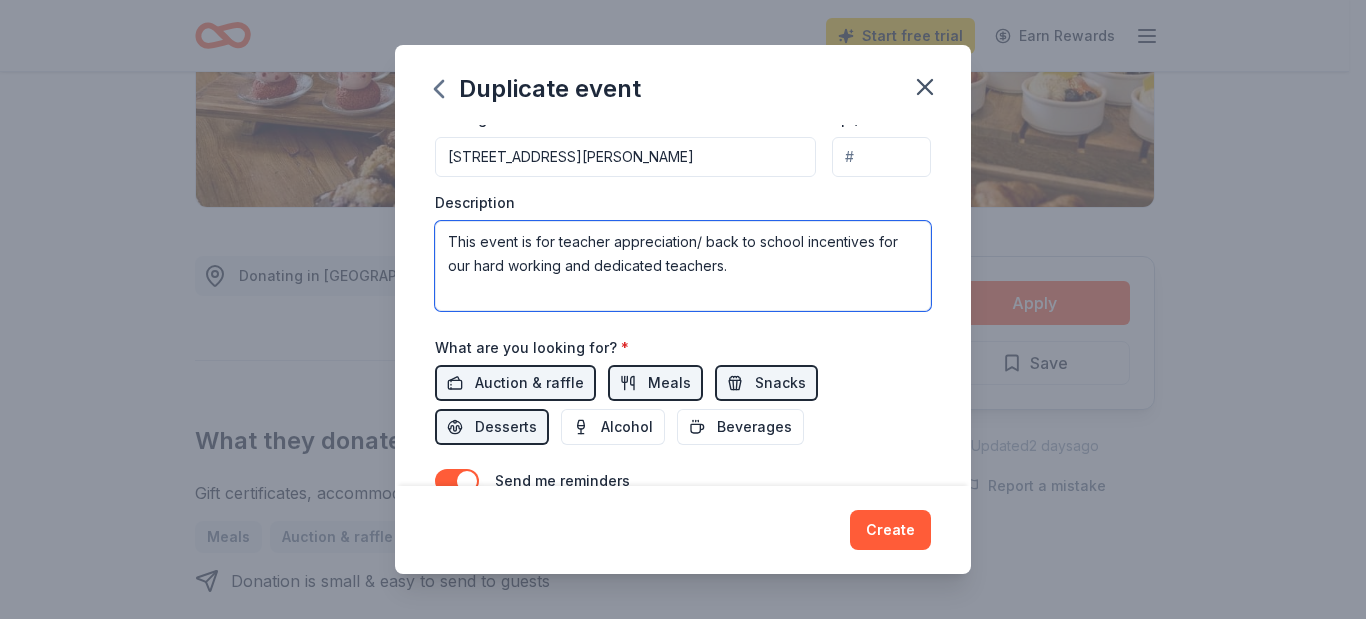 click on "This event is for teacher appreciation/ back to school incentives for our hard working and dedicated teachers." at bounding box center (683, 266) 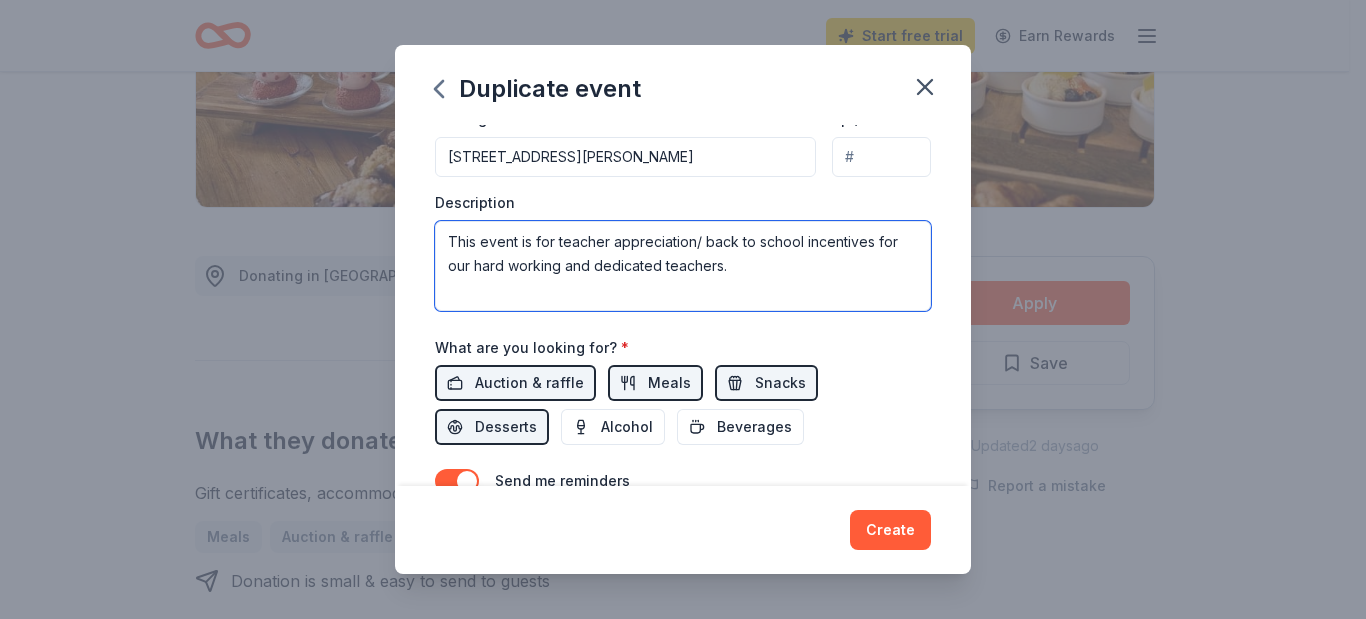 type on "This event is for teacher appreciation/ back to school incentives for our hard working and dedicated teachers." 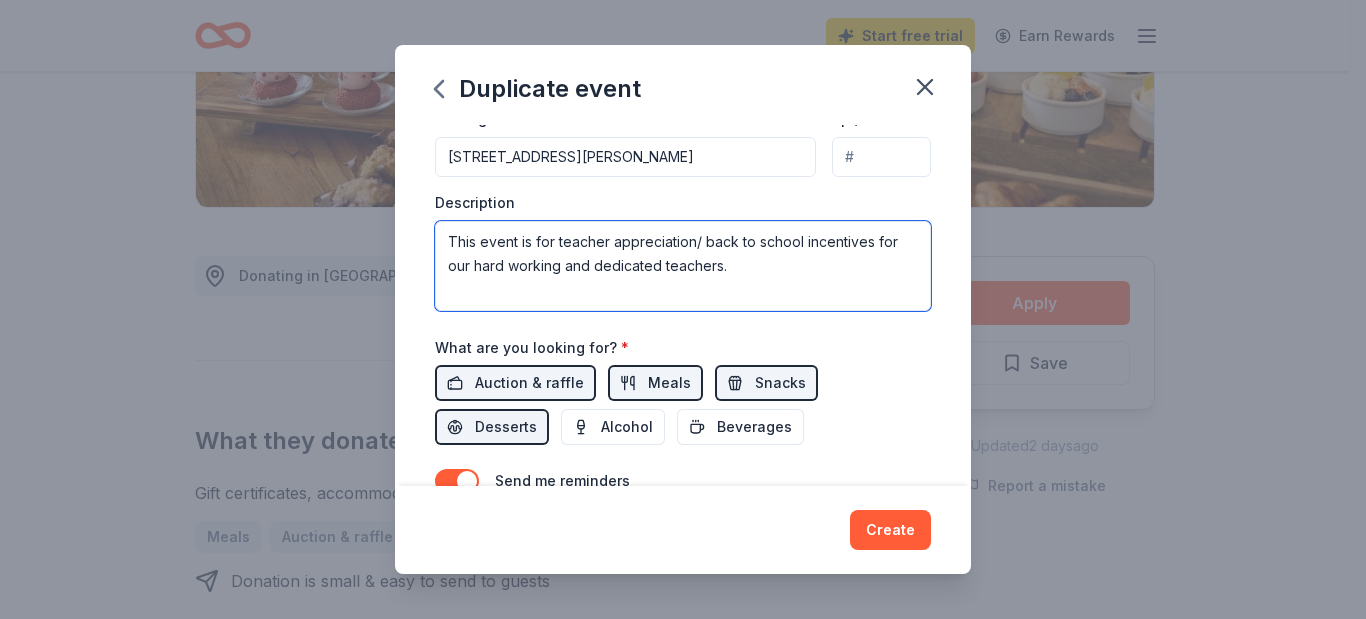 click on "This event is for teacher appreciation/ back to school incentives for our hard working and dedicated teachers." at bounding box center [683, 266] 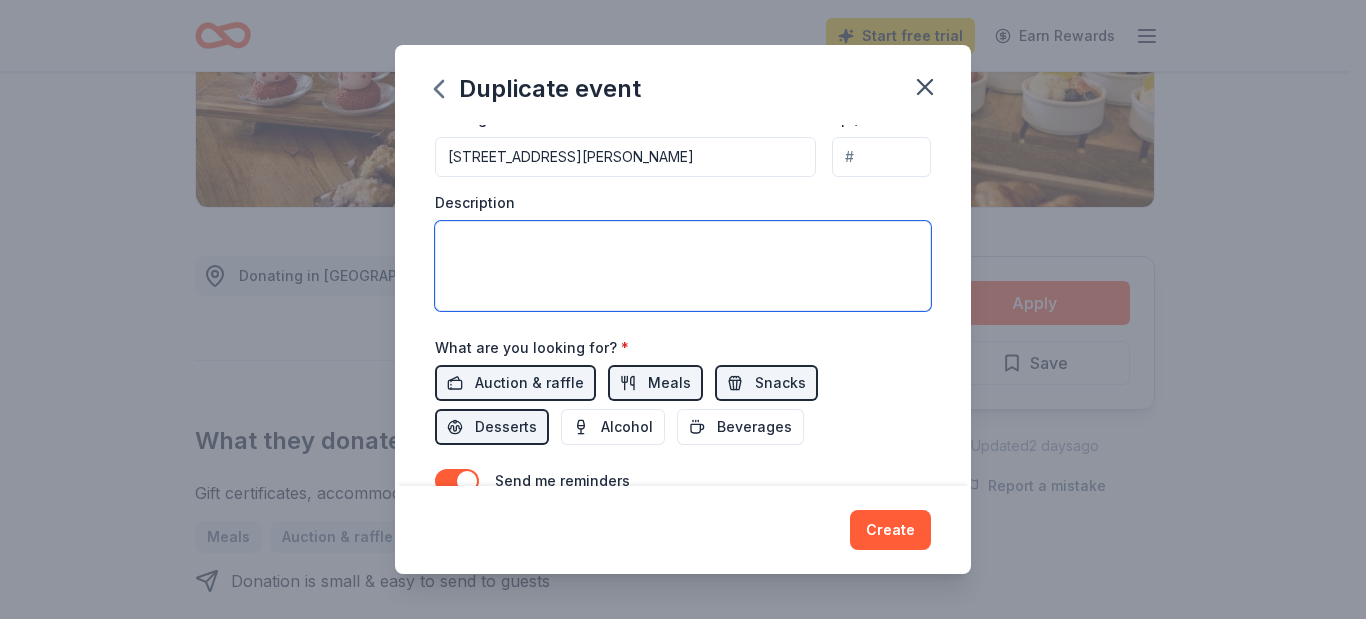 paste on "Dear Sir or Madam:
Heritage Charter Academy of Cape Coral is a non-profit Charter school located in the Lee
County School District. Our mission is to empower and educate children, while fostering a
positive work environment for our valuable team members; our educators.
Throughout the year we attempt to motivate our teachers and students through special reward
programs, incentives and PBIS models for achievement across all areas of learning and
education.
We are hopeful that your establishment will assist us in donating items, gifts cards/vouchers or
even possibly partnering with us to bring these reward systems to life in any manner in which
you believe you can help.
Your generous donations will allow us to motivate our staff and student body as well as to offer
them access to goods and services that may not be available to them.
We respectfully request the participation of your organization in assisting us build a stronger
team and school body.
On behalf of staff, students and educators we thank you in ad..." 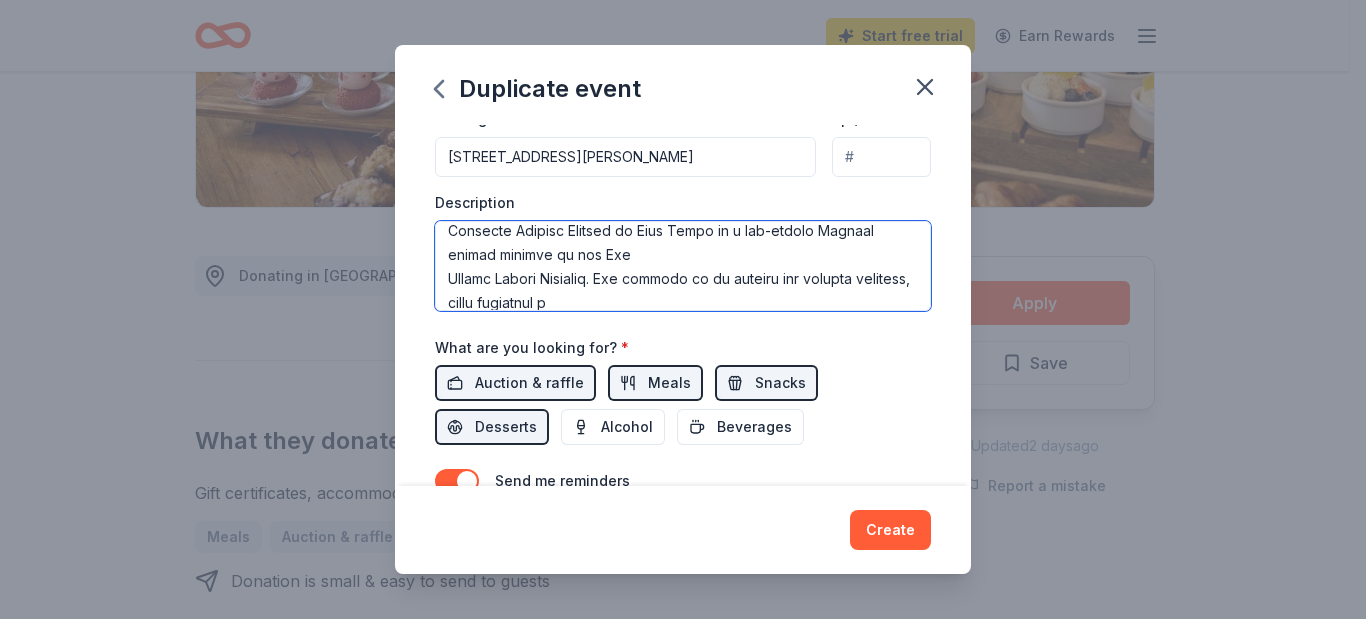 scroll, scrollTop: 0, scrollLeft: 0, axis: both 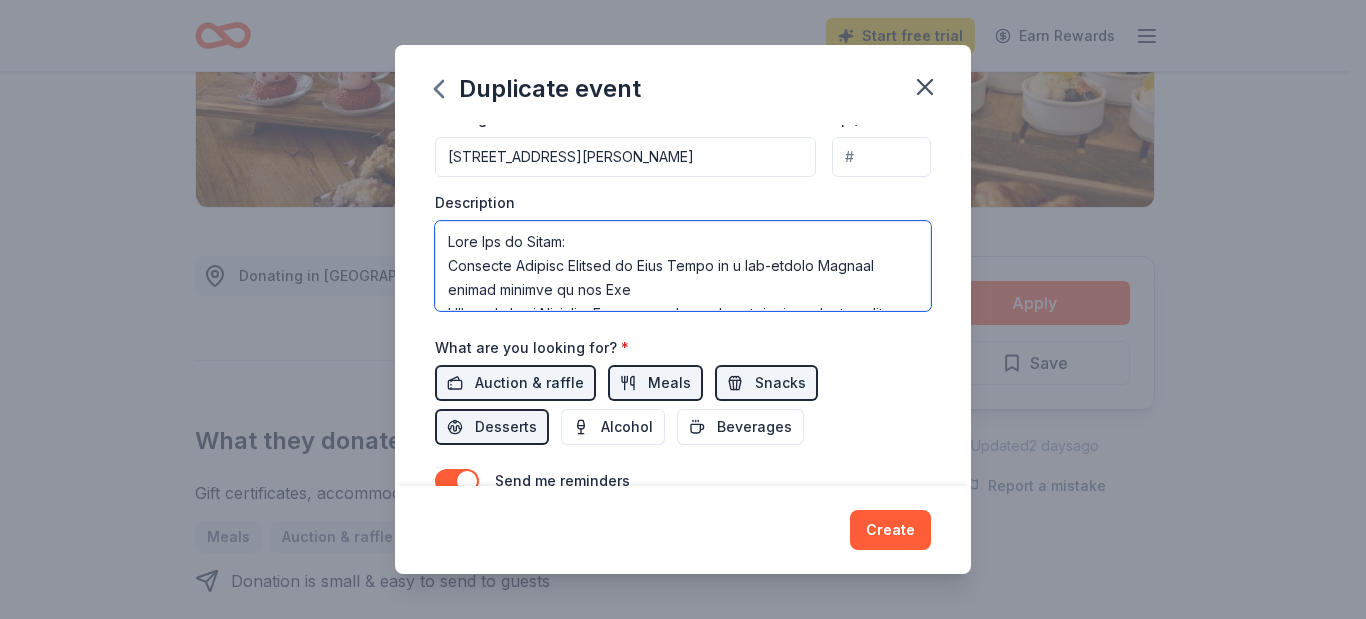 click at bounding box center [683, 266] 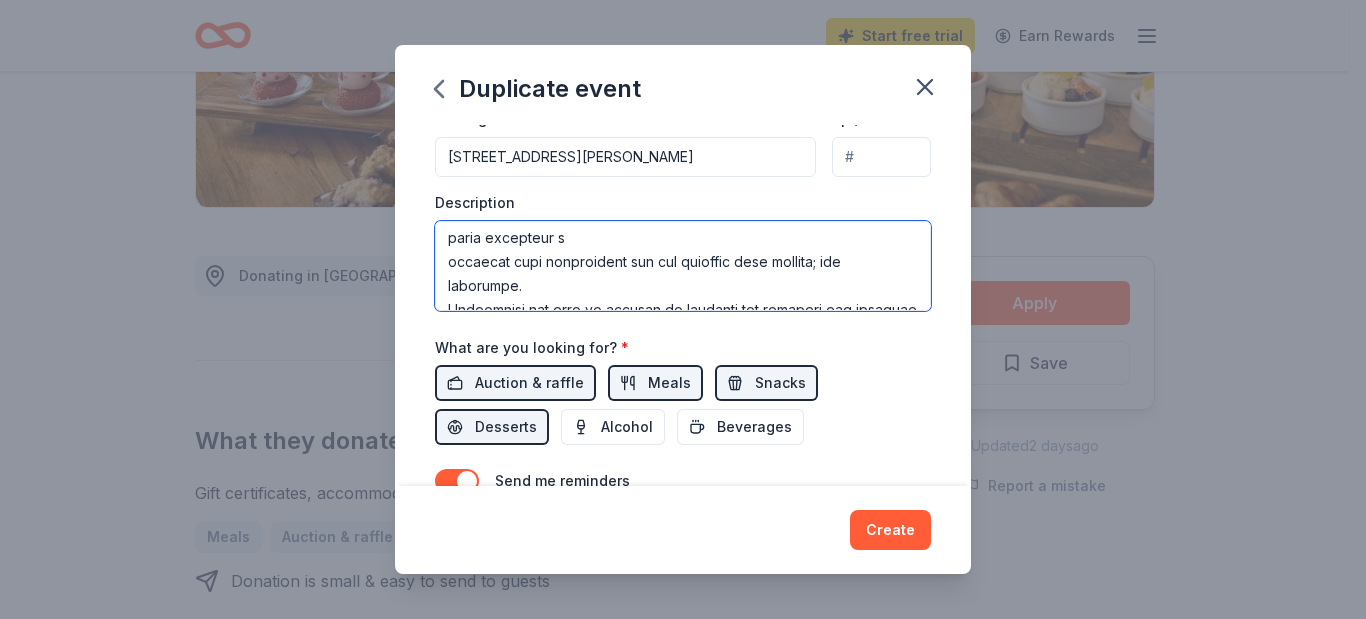 scroll, scrollTop: 0, scrollLeft: 0, axis: both 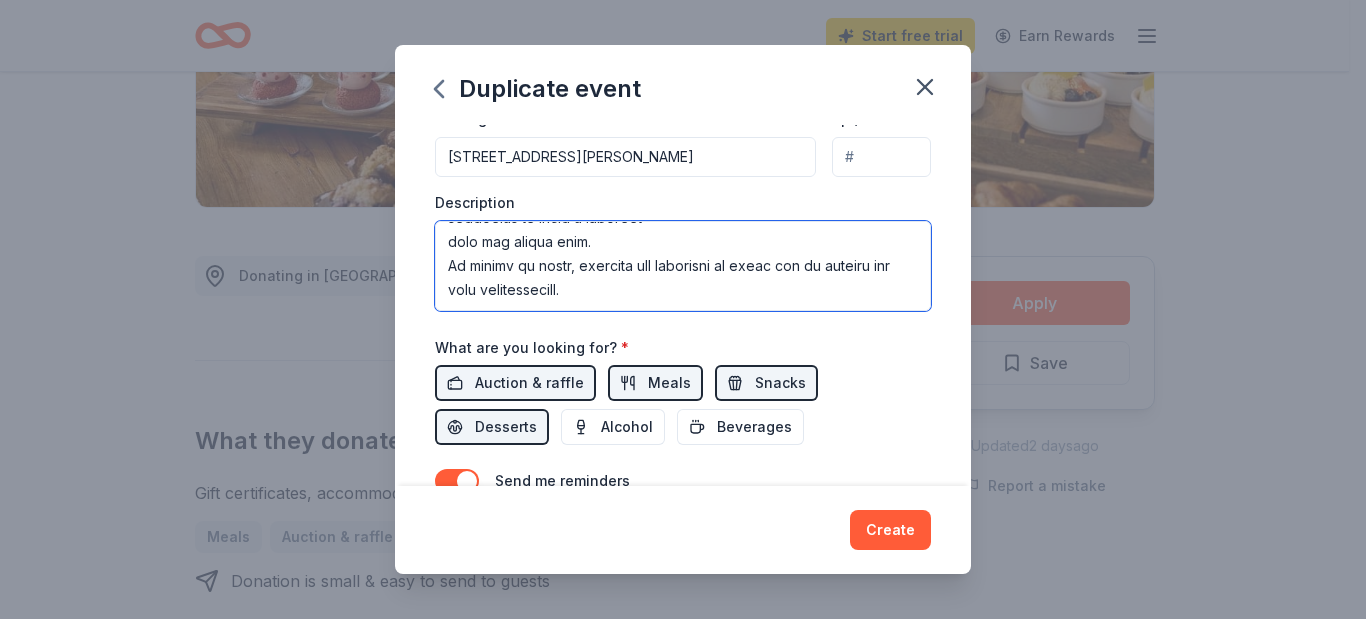 click at bounding box center (683, 266) 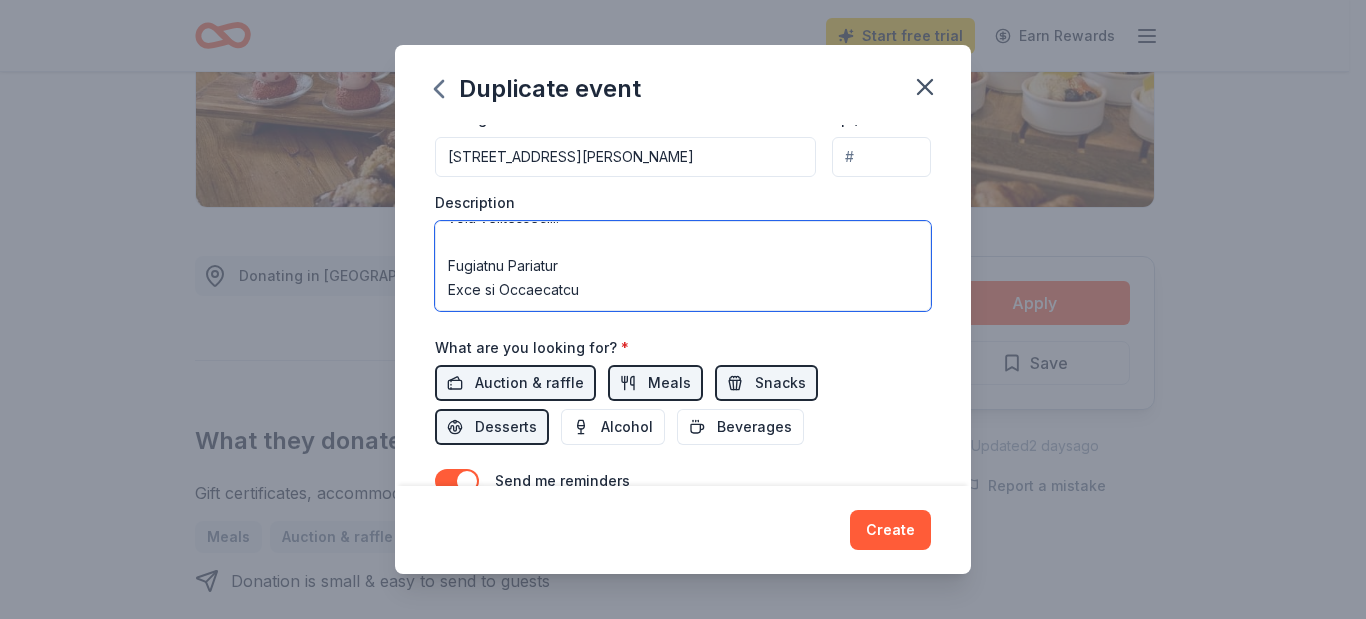 scroll, scrollTop: 672, scrollLeft: 0, axis: vertical 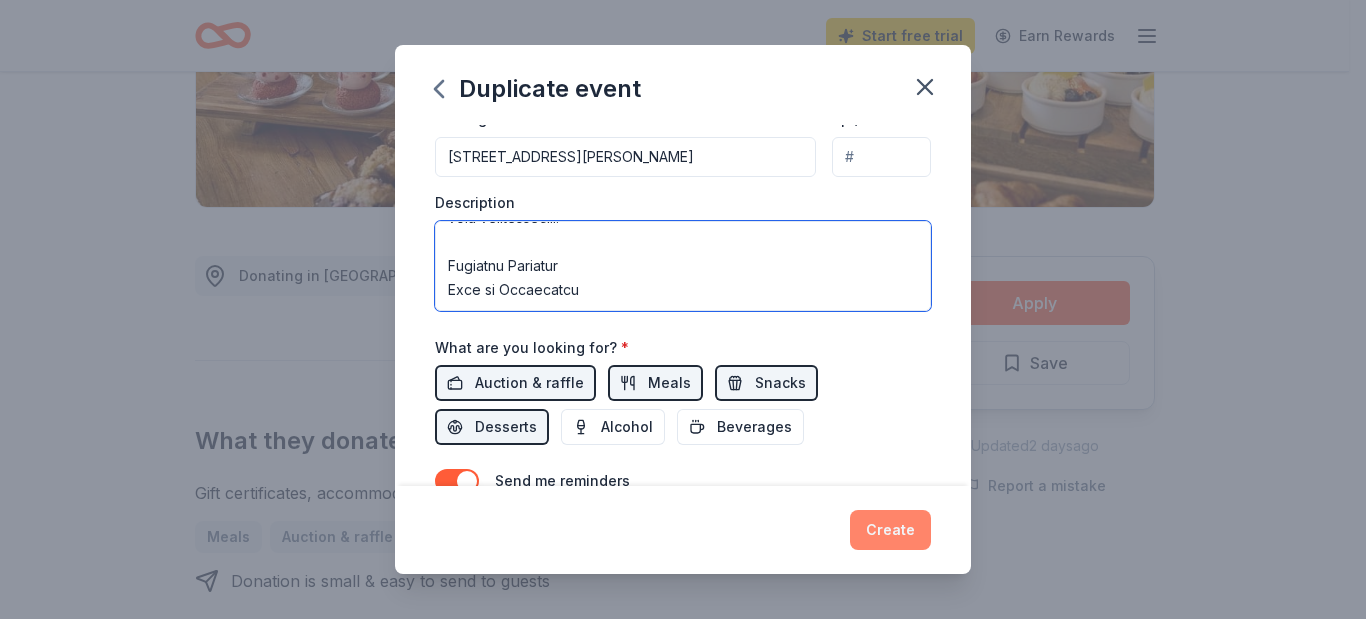 type on "Dear Sir or Madam:
Heritage Charter Academy of Cape Coral is a non-profit Charter school located in the Lee County, Florida.
County School District. Our mission is to empower and educate children, while fostering a
positive work environment for our valuable team members; our educators.
Throughout the year we attempt to motivate our teachers and students through special reward
programs, incentives and PBIS models for achievement across all areas of learning and
education.
We are hopeful that your establishment will assist us in donating items, gifts cards/vouchers or
even possibly partnering with us to bring these reward systems to life in any manner in which
you believe you can help.
Your generous donations will allow us to motivate our staff and student body as well as to offer
them access to goods and services that may not be available to them.
We respectfully request the participation of your organization in assisting us build a stronger
team and school body.
On behalf of staff, students and educators w..." 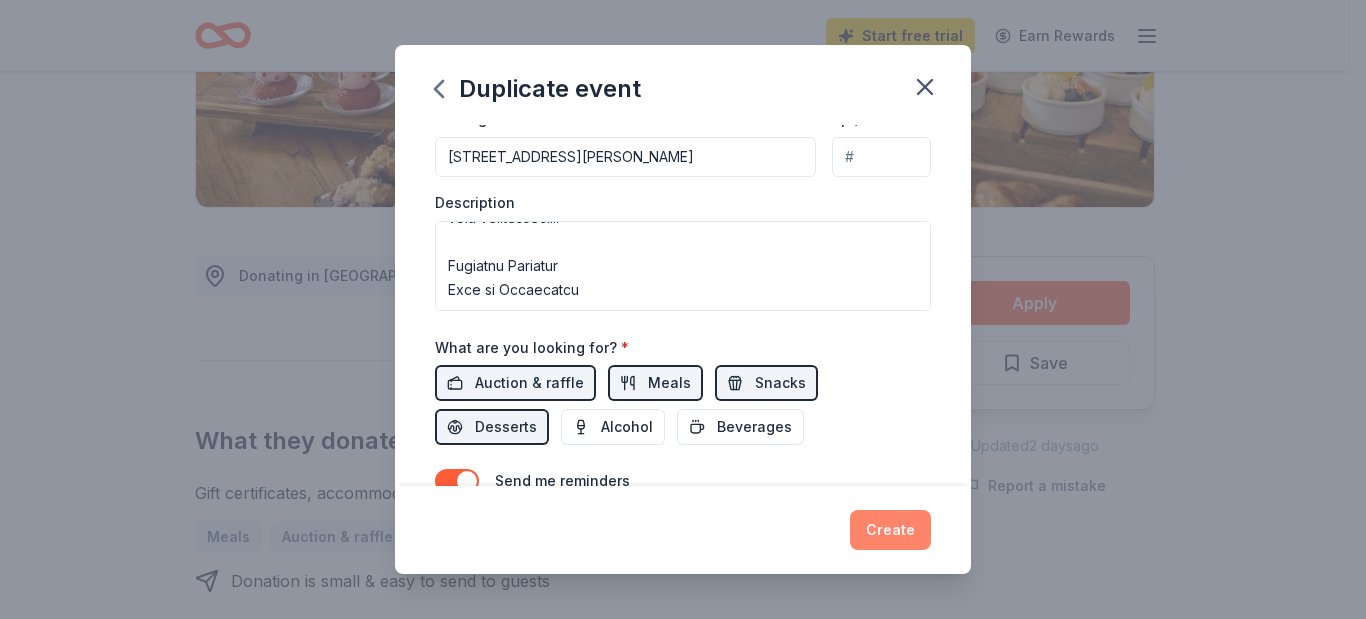 click on "Create" at bounding box center (890, 530) 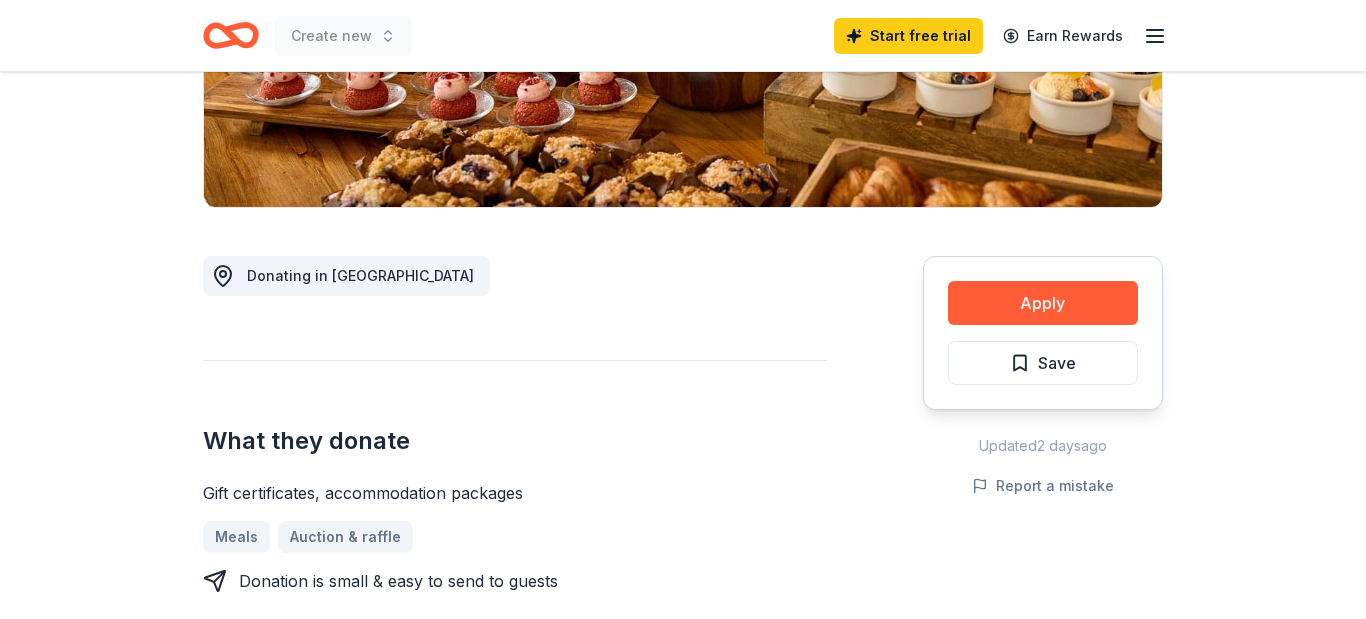 scroll, scrollTop: 0, scrollLeft: 0, axis: both 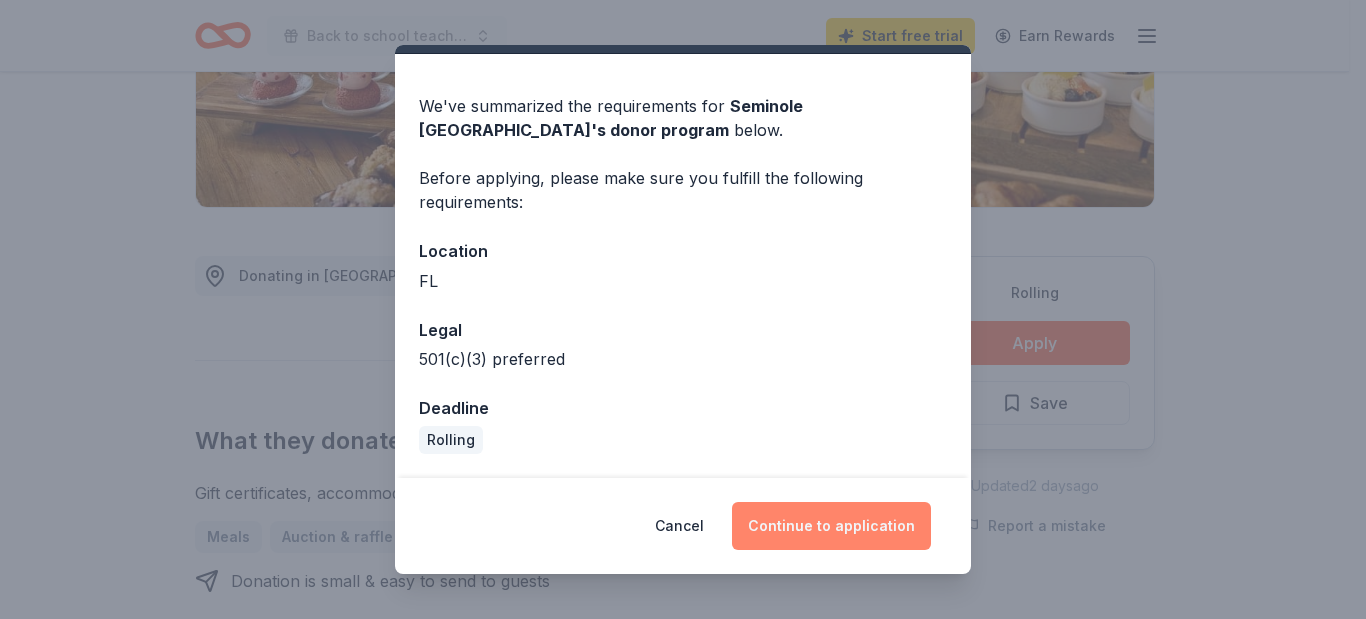 click on "Continue to application" at bounding box center [831, 526] 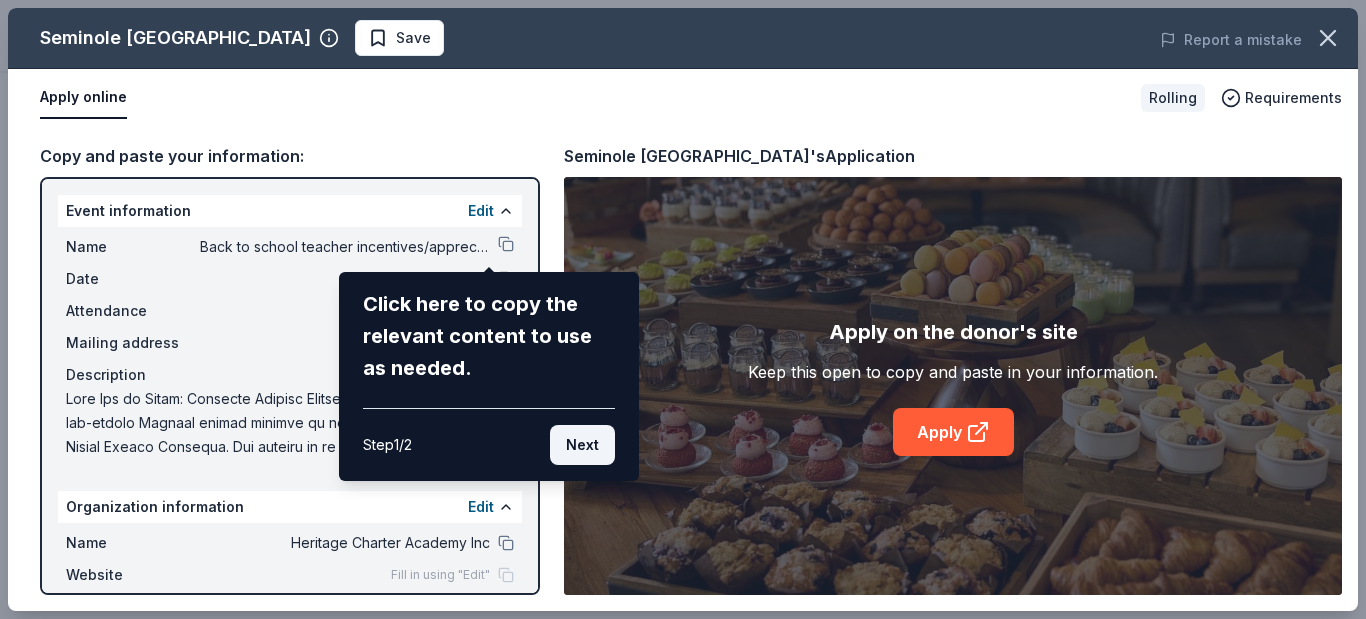 click on "Next" at bounding box center (582, 445) 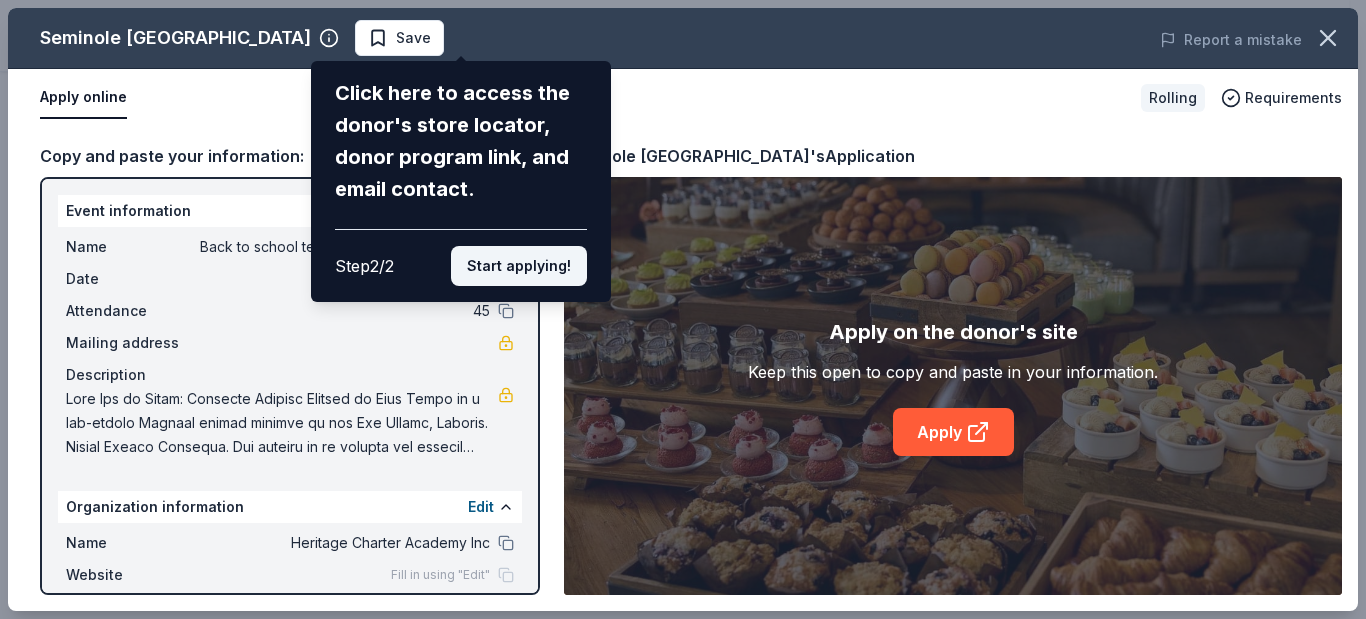 click on "Start applying!" at bounding box center [519, 266] 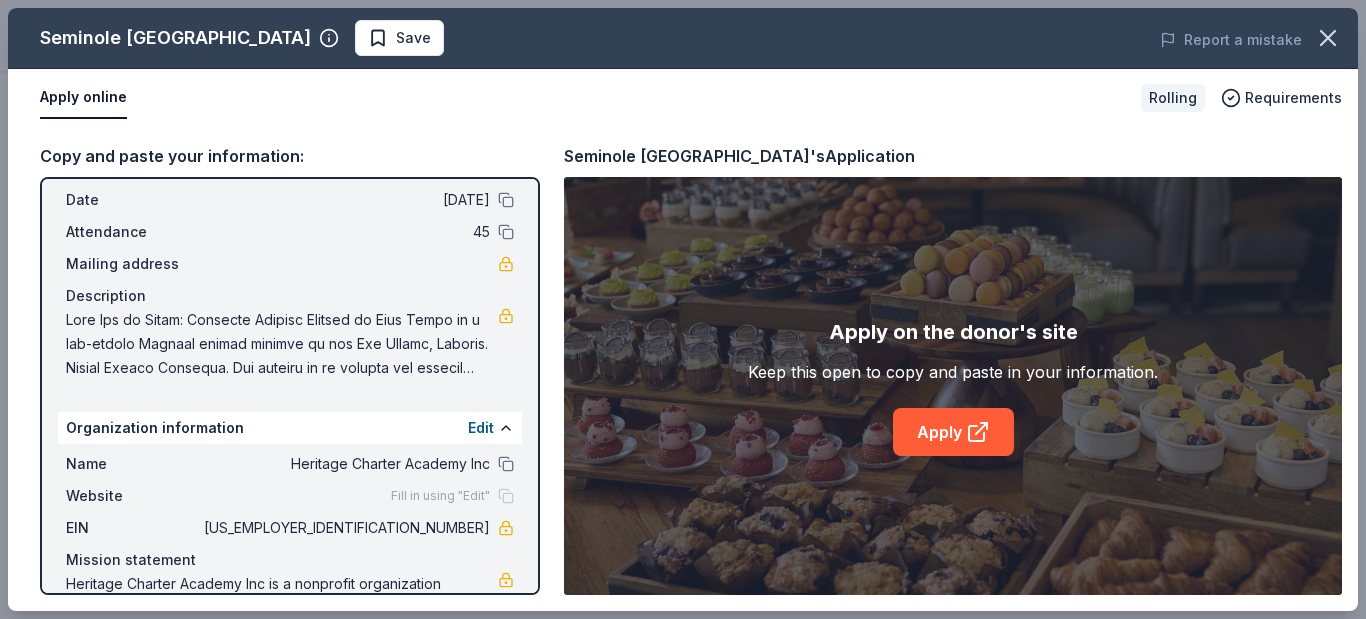 scroll, scrollTop: 0, scrollLeft: 0, axis: both 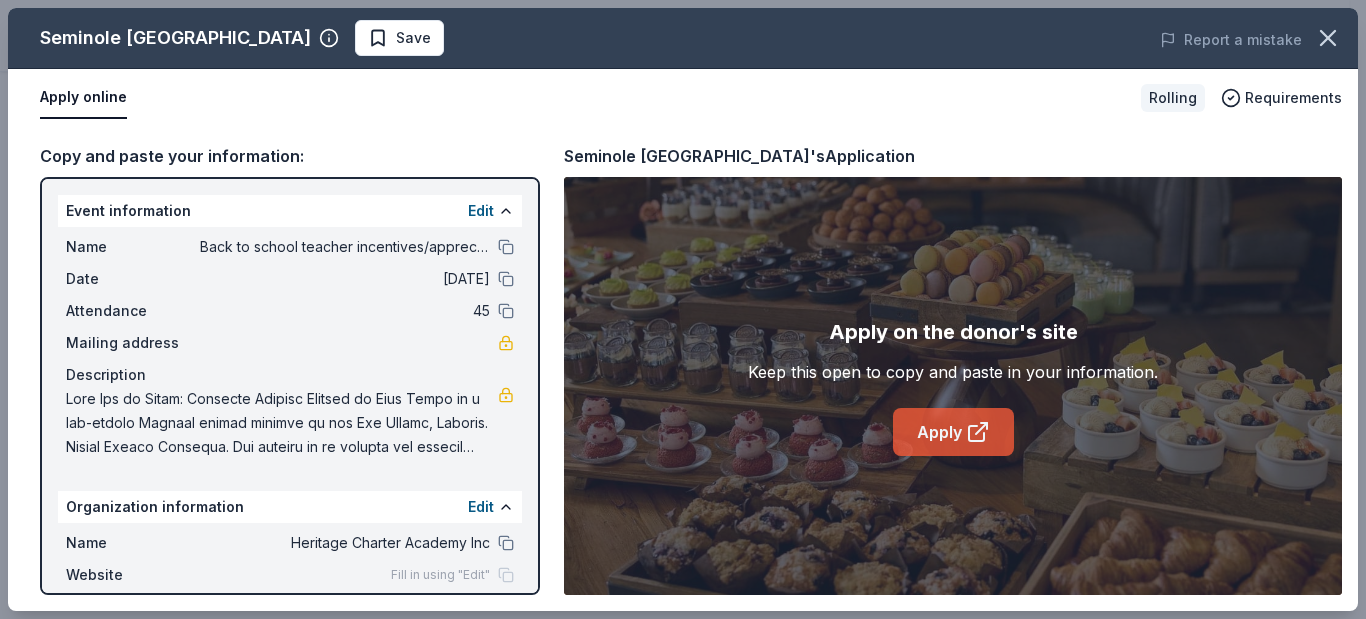 click on "Apply" at bounding box center [953, 432] 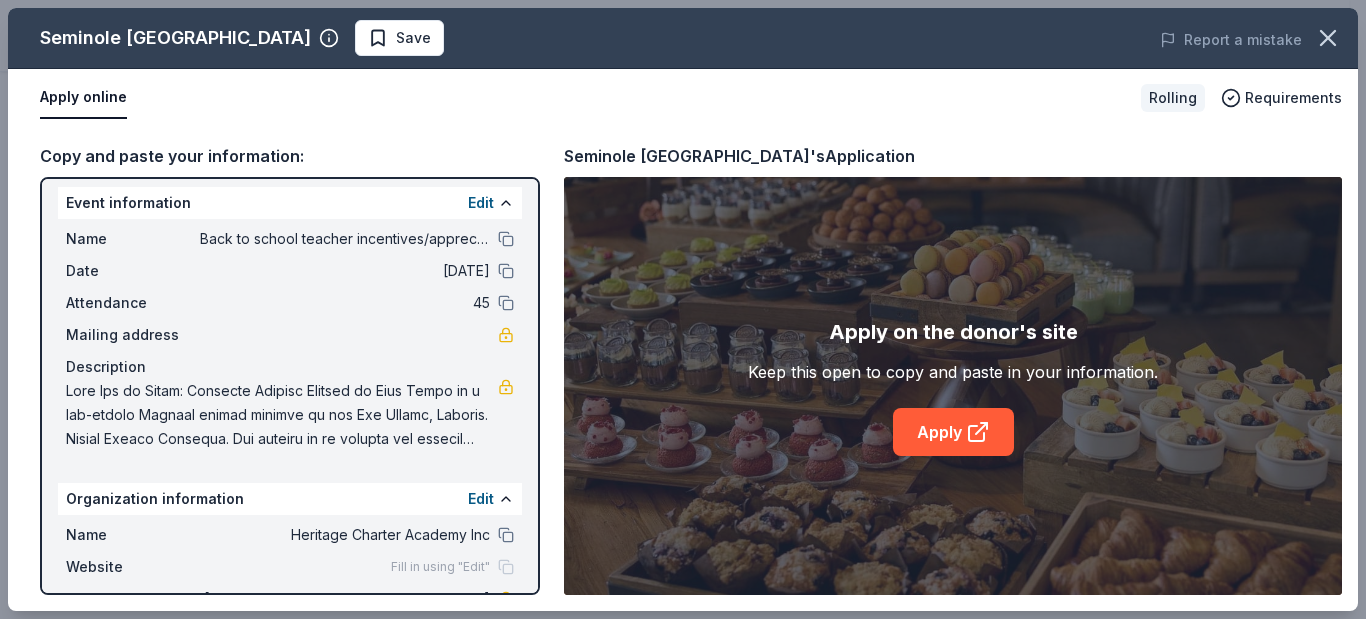 scroll, scrollTop: 0, scrollLeft: 0, axis: both 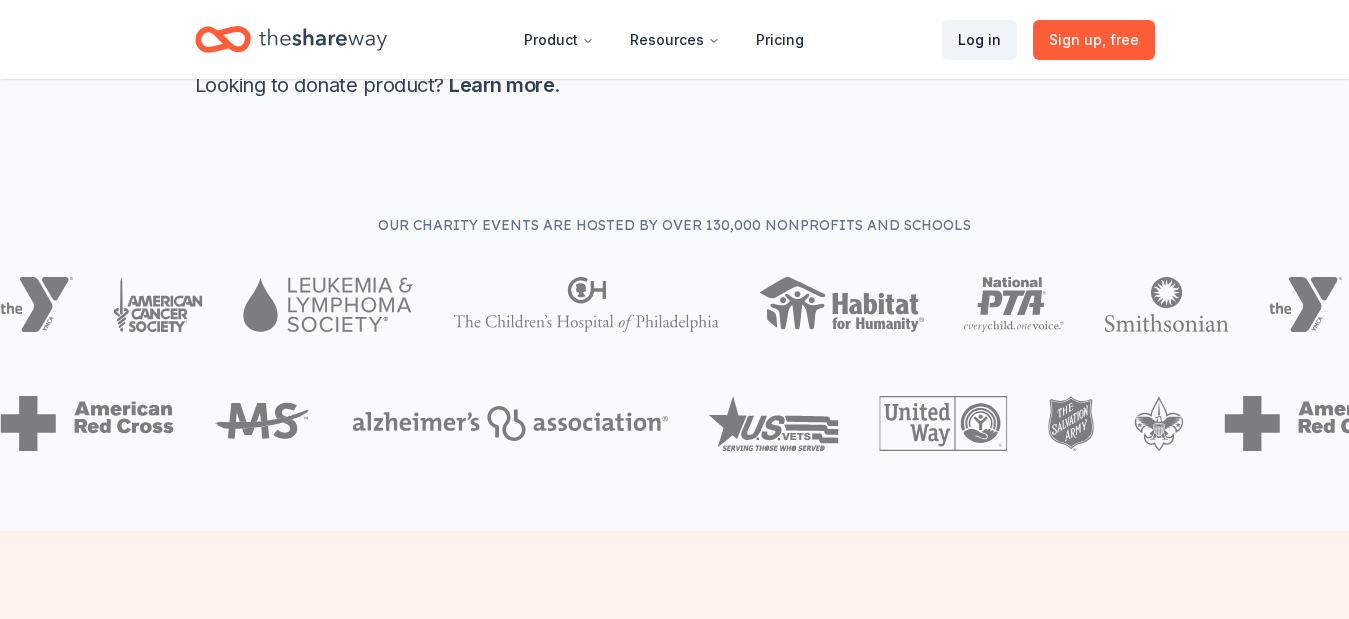 click on "Log in" at bounding box center (979, 40) 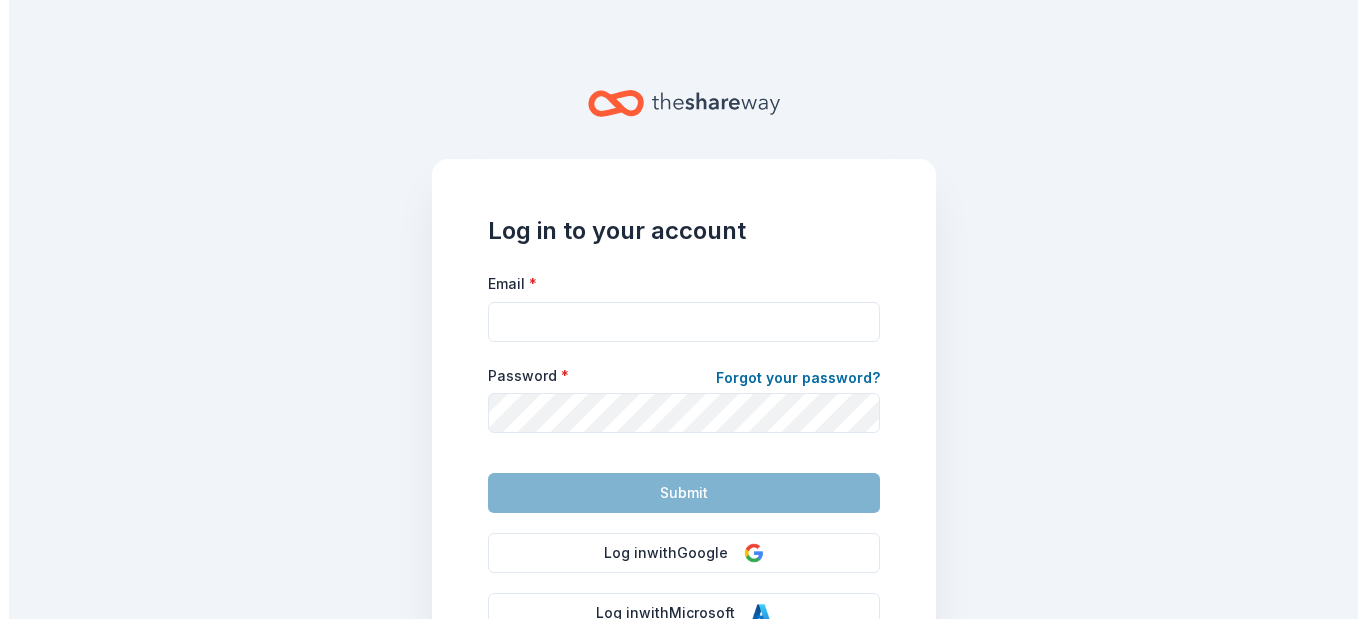 scroll, scrollTop: 0, scrollLeft: 0, axis: both 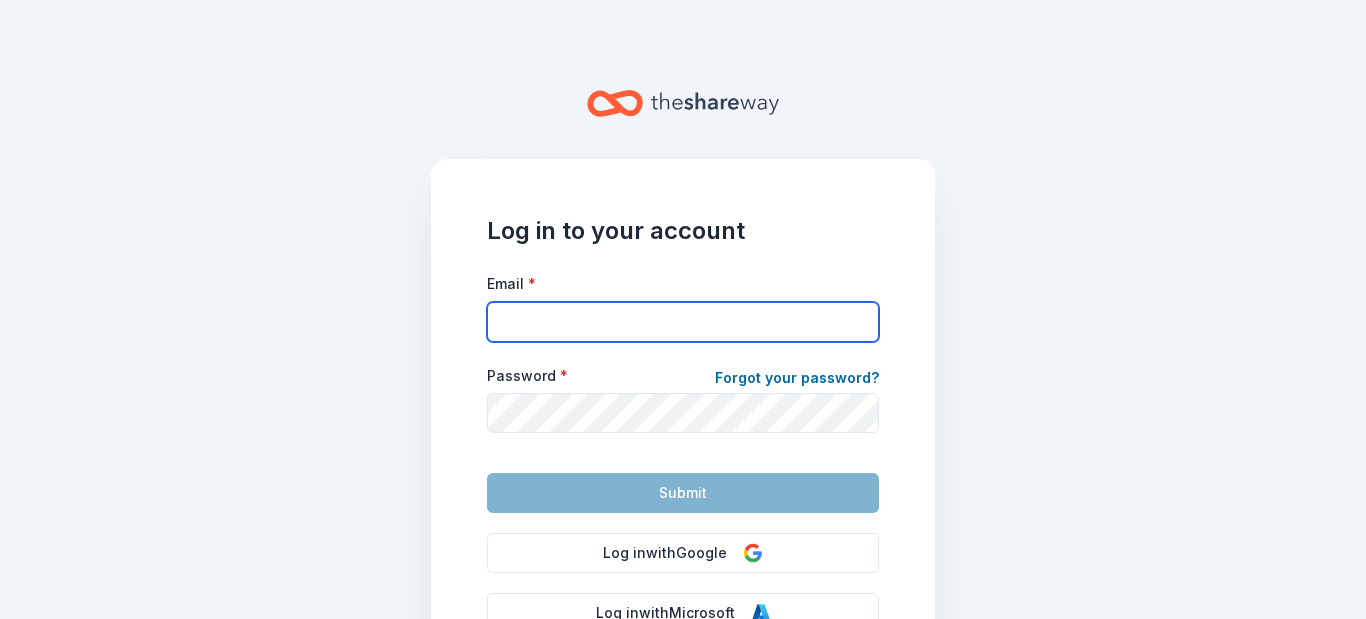 type on "cdaniello@heritagecharteracadedmy.org" 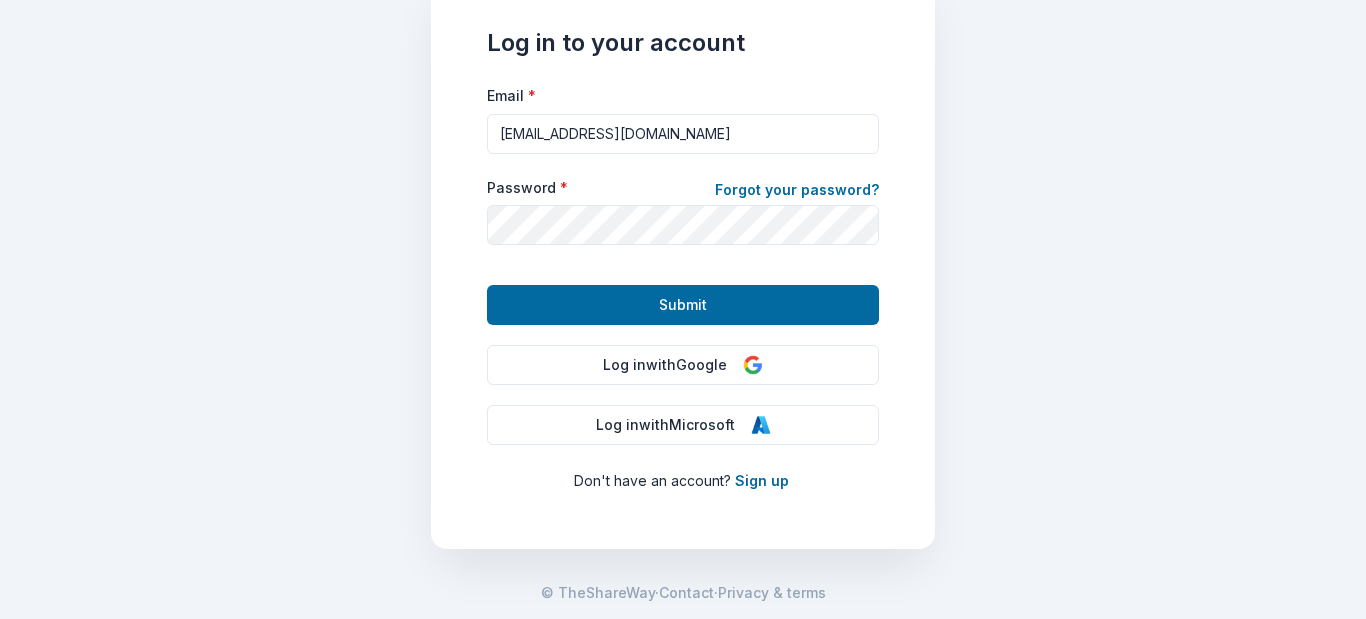 scroll, scrollTop: 190, scrollLeft: 0, axis: vertical 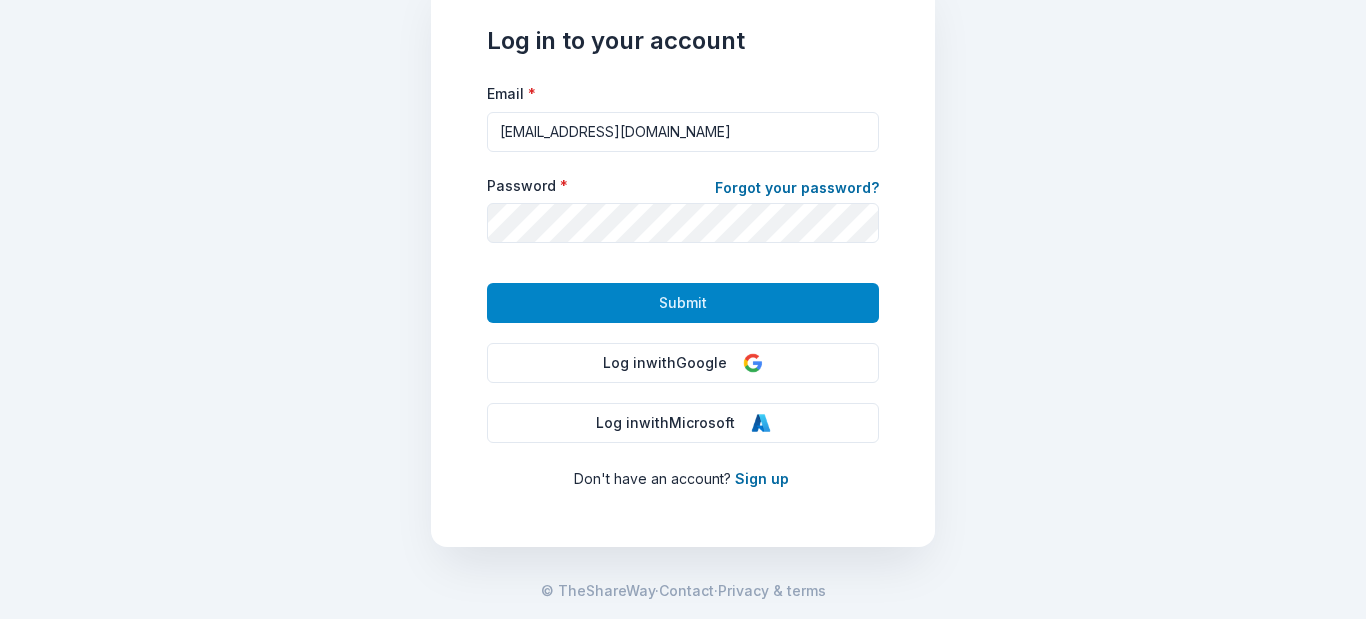 click on "Submit" at bounding box center (683, 303) 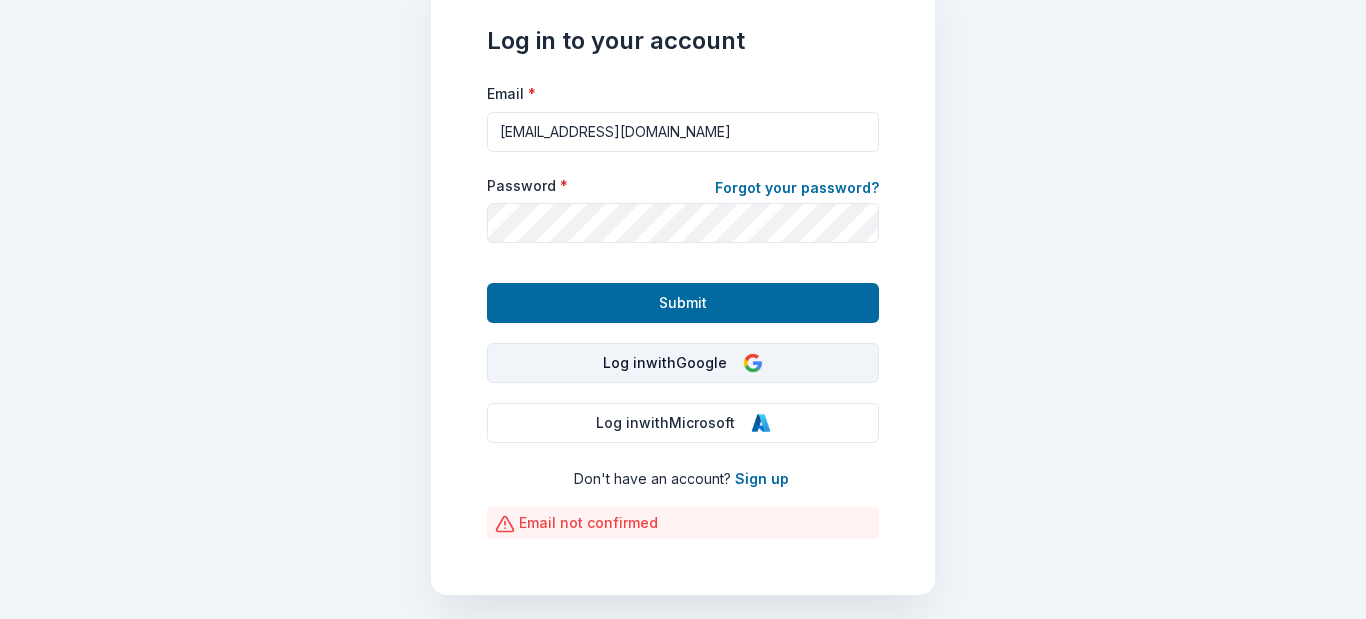 click on "Log in  with  Google" at bounding box center (683, 363) 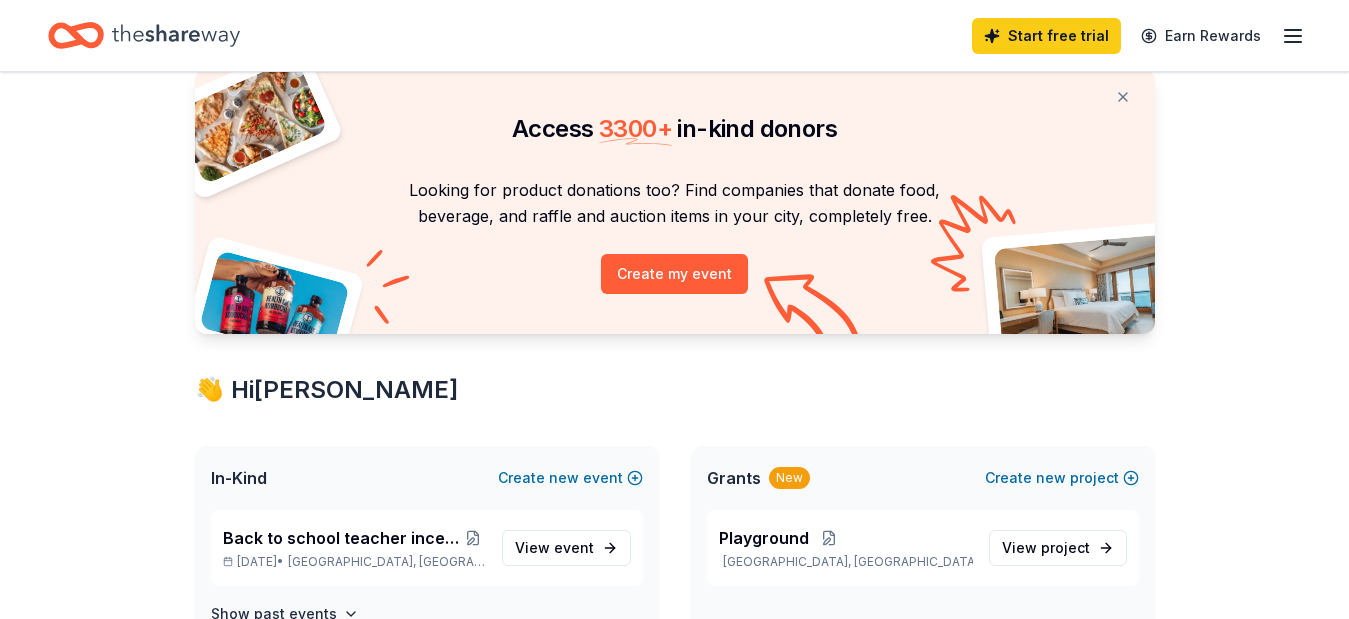 scroll, scrollTop: 0, scrollLeft: 0, axis: both 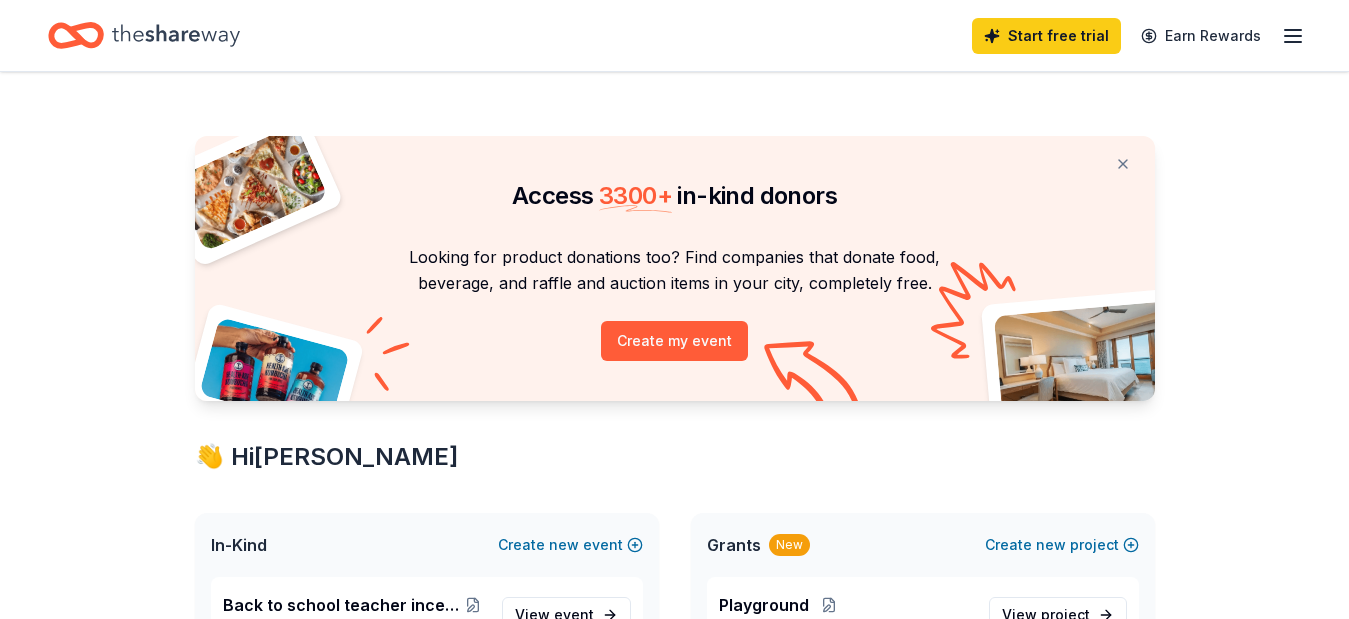 click 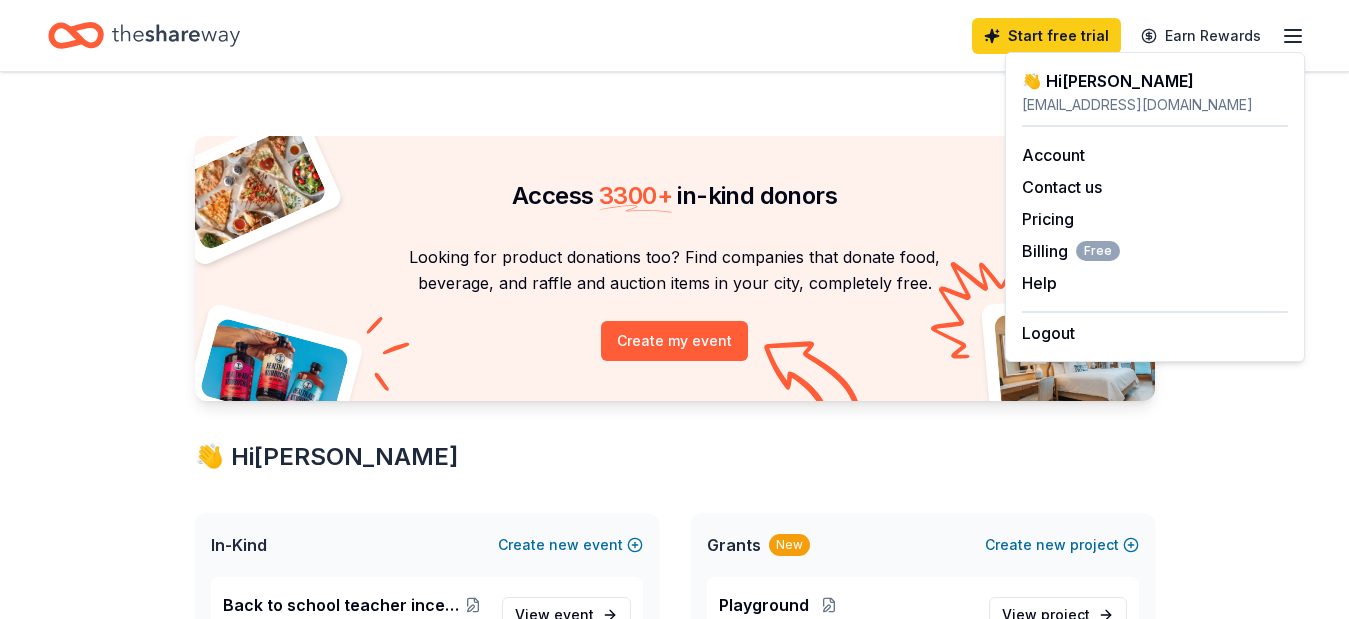 click on "Access   3300 +   in-kind donors Looking for product donations too? Find companies that donate food, beverage, and raffle and auction items in your city, completely free. Create my event 👋 Hi  Caralynn In-Kind Create  new  event   Back to school teacher incentives/appreciation Aug 11, 2025  •  Cape Coral, FL View   event   Show past events Grants New Create  new  project   Playground Cape Coral, FL View   project   In-Kind donors viewed On the Free plan, you get 5 in-kind profile views each month. Seminole Hard Rock Hotel & Casino Hollywood New Gift certificates, accommodation packages You have   4  more   in-kind  profile  views   left this month.  Grants viewed On the Free plan, you get 5 grant profile views each month. You have not yet viewed any  grant  profiles this month." at bounding box center (674, 902) 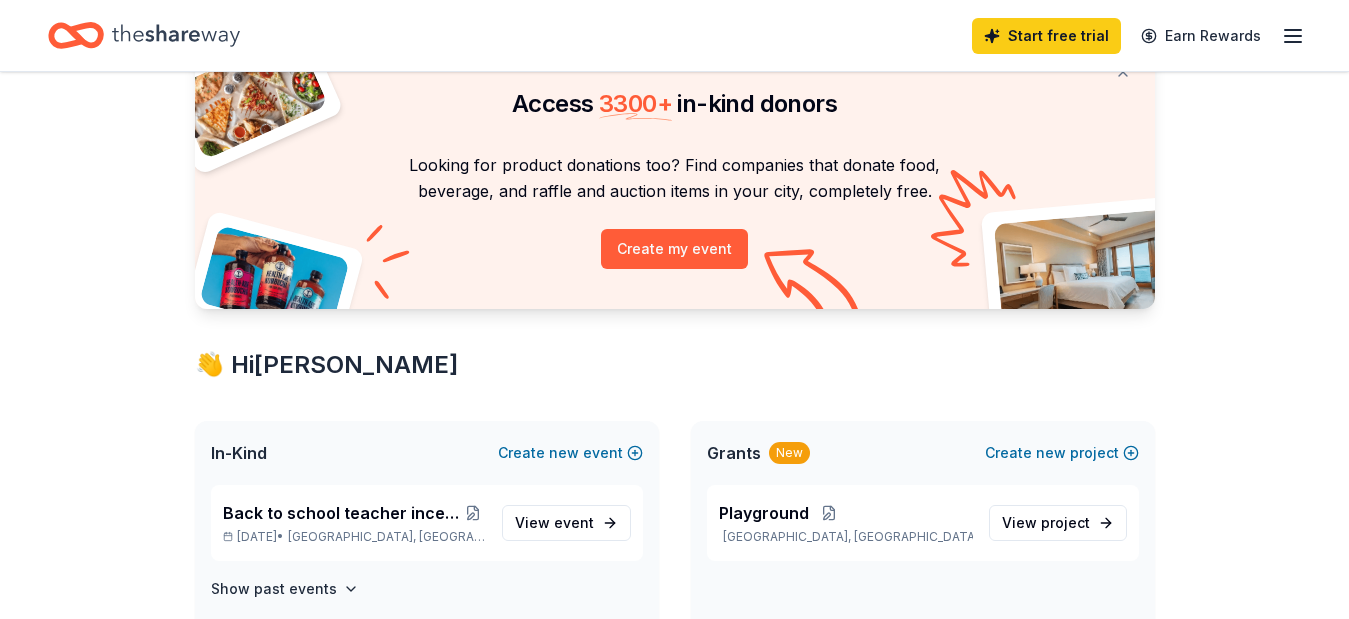 scroll, scrollTop: 300, scrollLeft: 0, axis: vertical 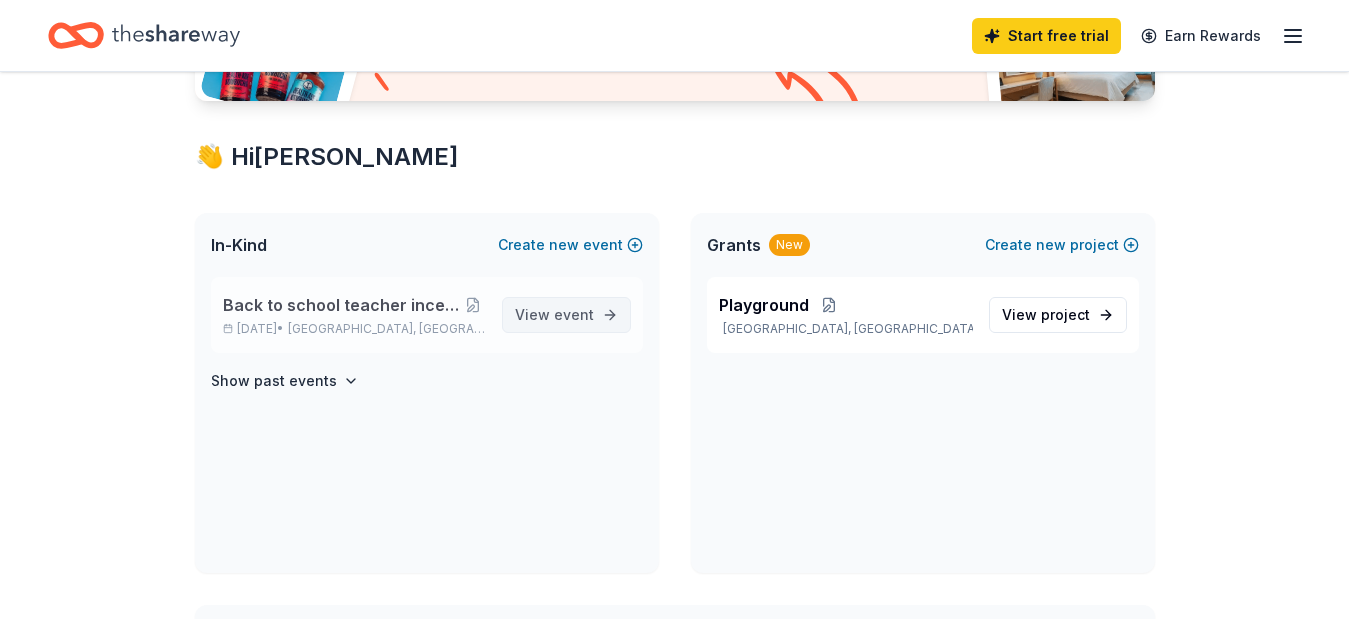 click on "event" at bounding box center [574, 314] 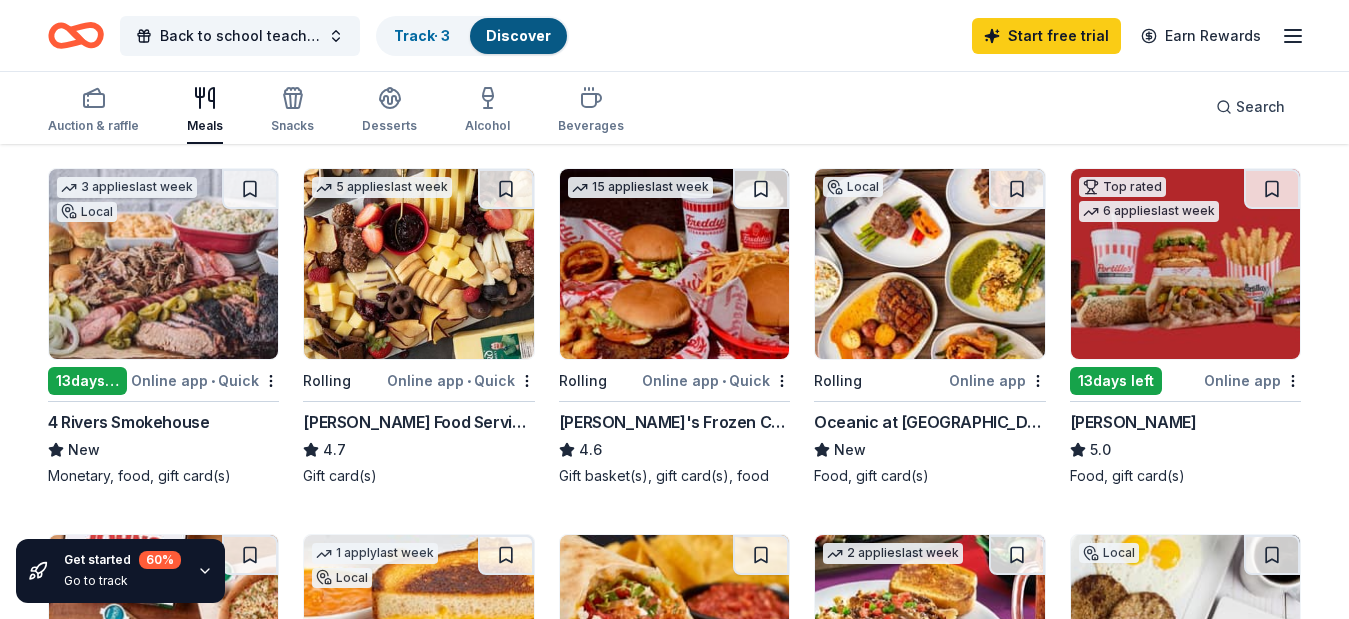 scroll, scrollTop: 0, scrollLeft: 0, axis: both 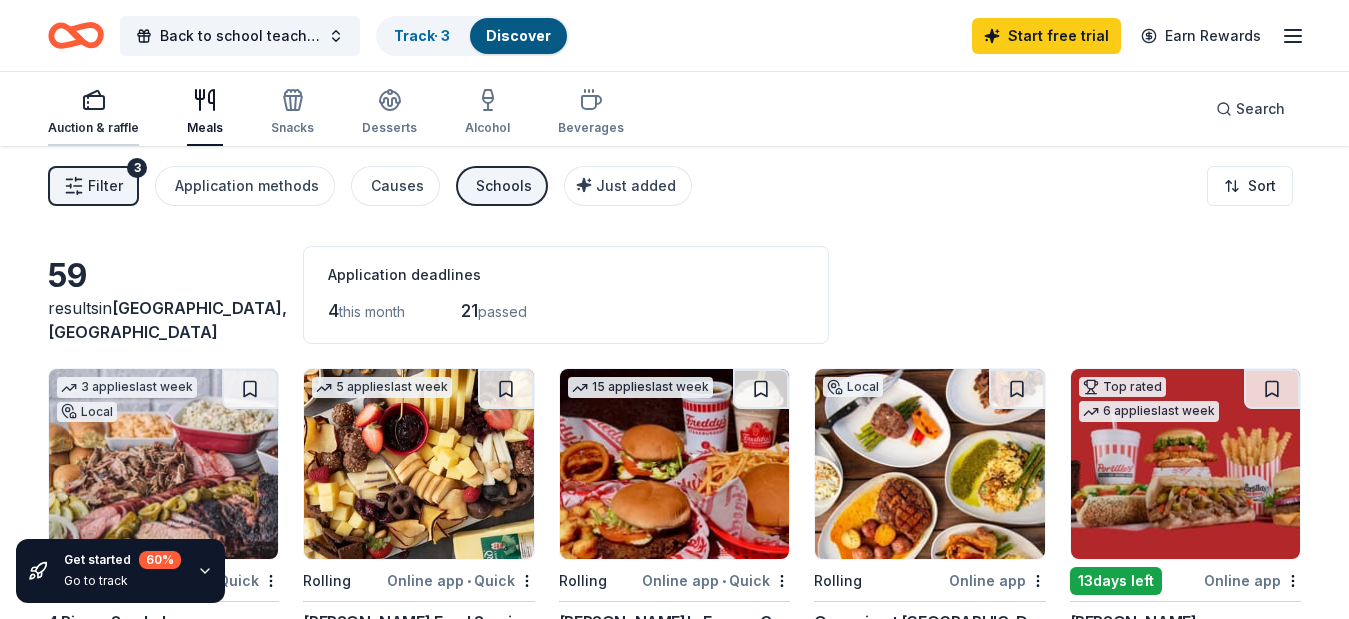 click on "Auction & raffle" at bounding box center [93, 128] 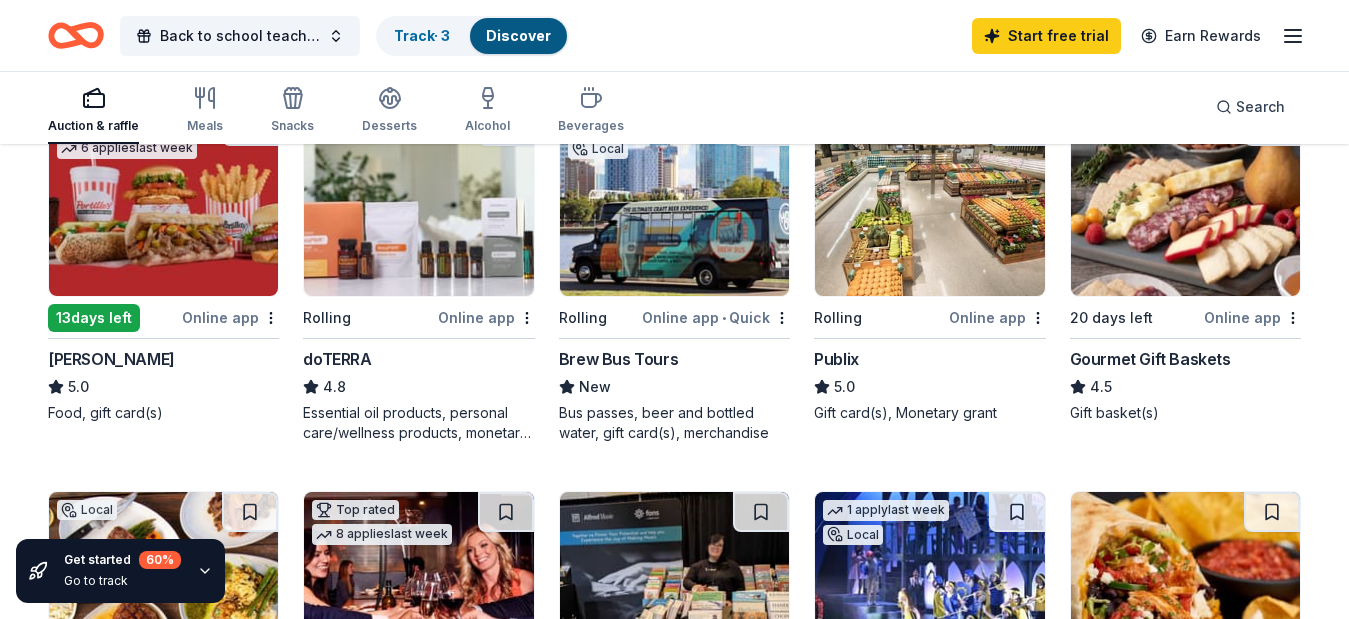 scroll, scrollTop: 1000, scrollLeft: 0, axis: vertical 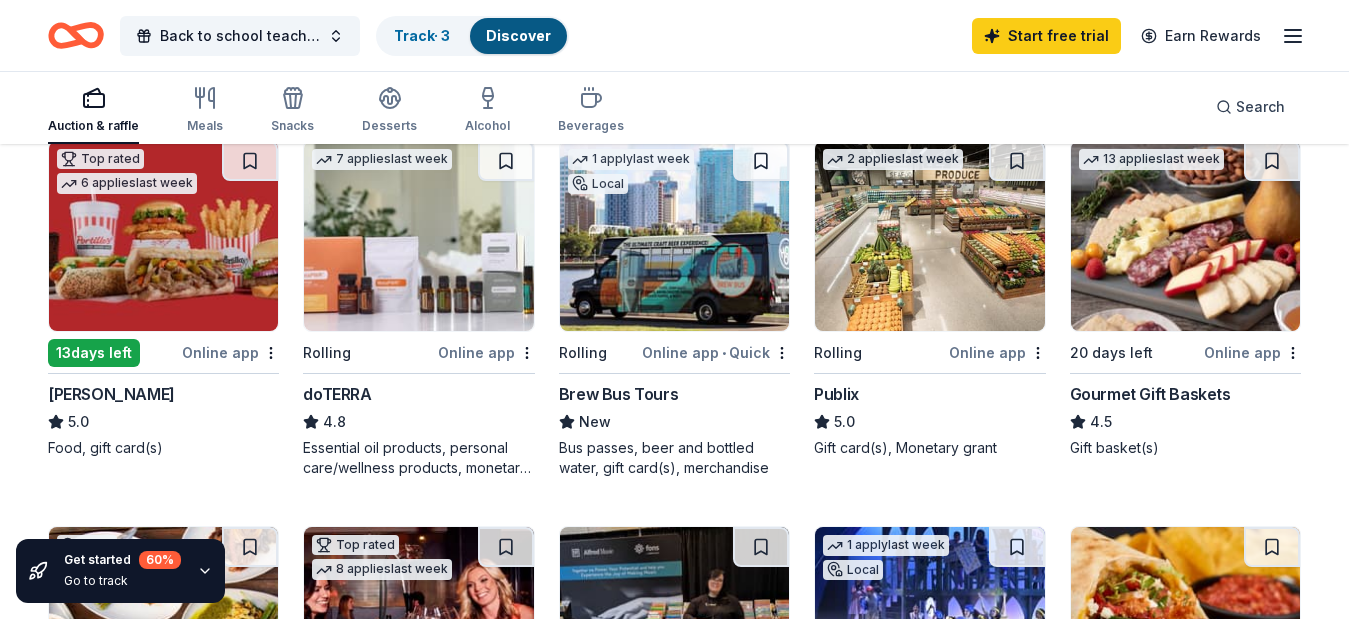 click at bounding box center [929, 236] 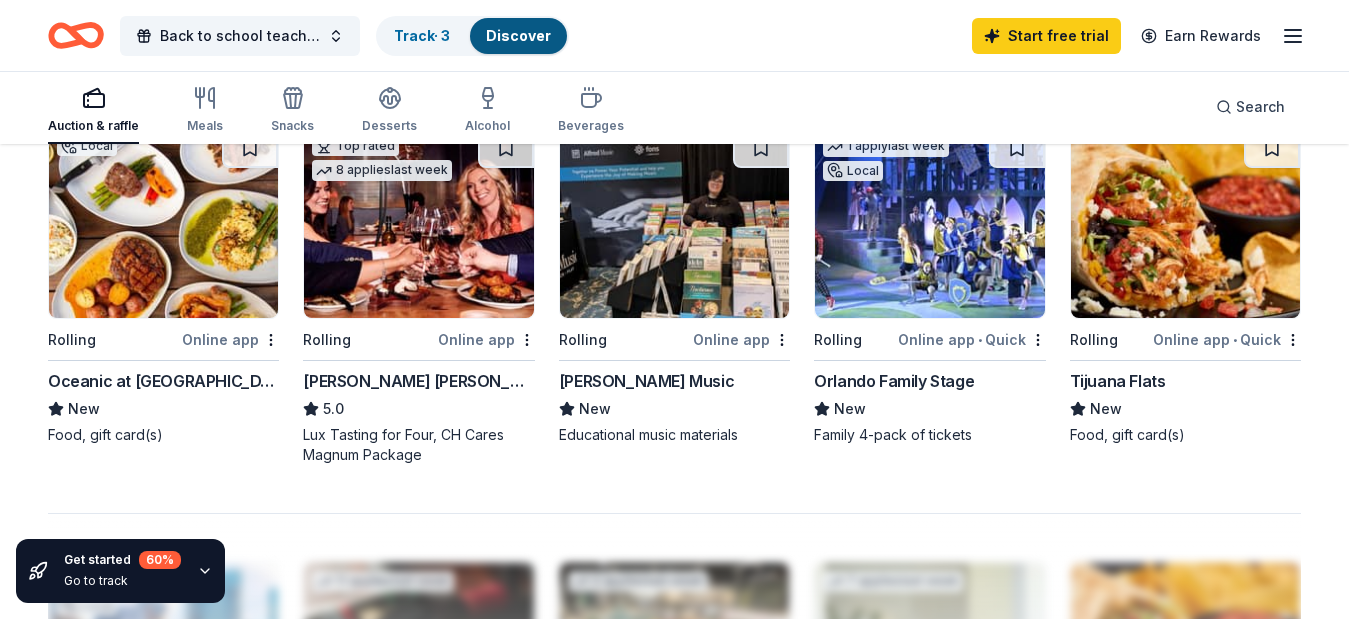 scroll, scrollTop: 1400, scrollLeft: 0, axis: vertical 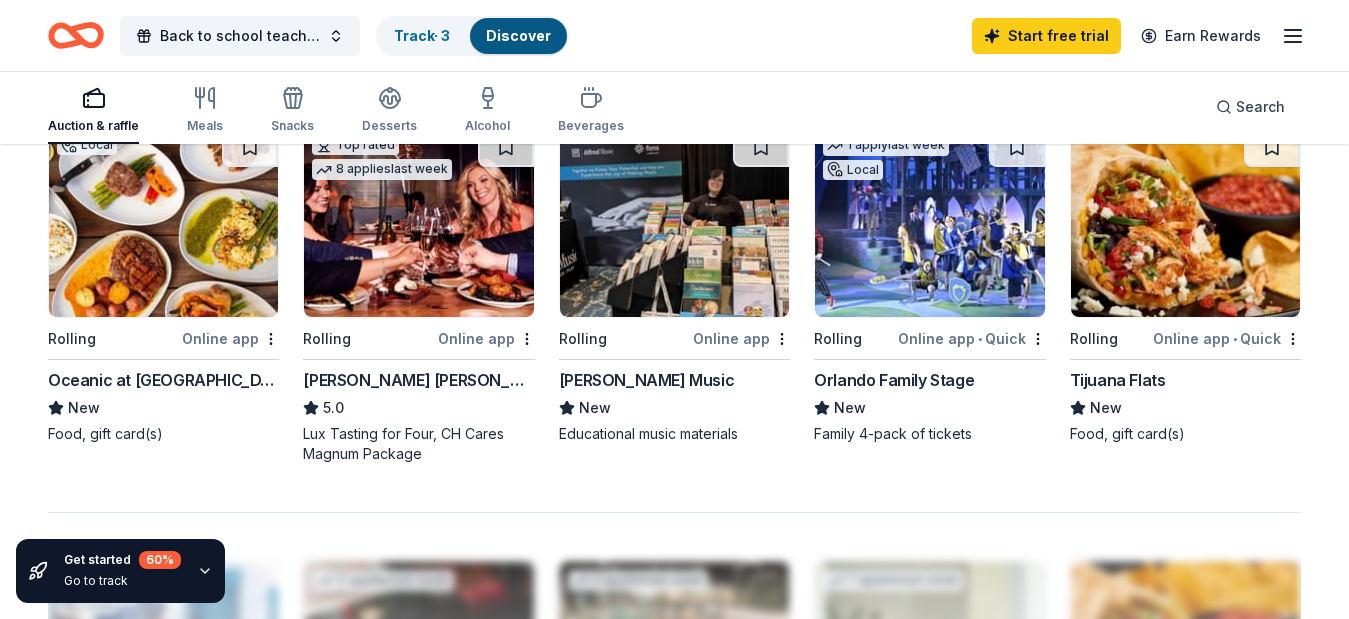 click at bounding box center (418, 222) 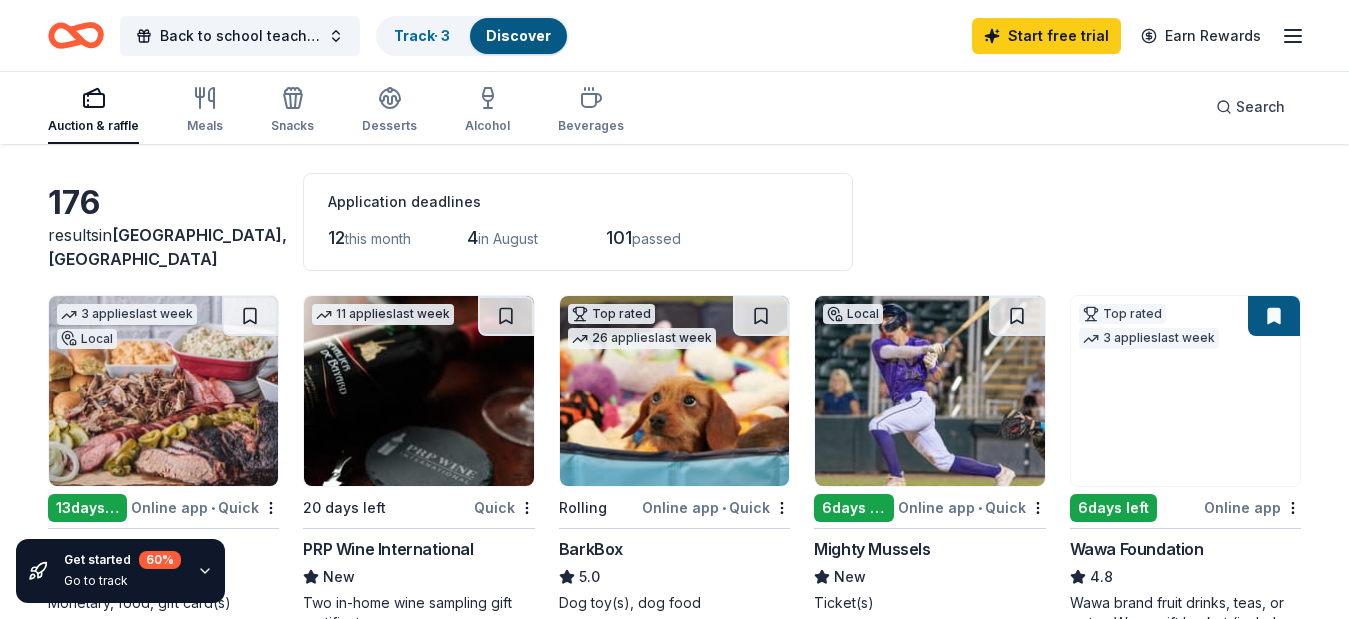 scroll, scrollTop: 300, scrollLeft: 0, axis: vertical 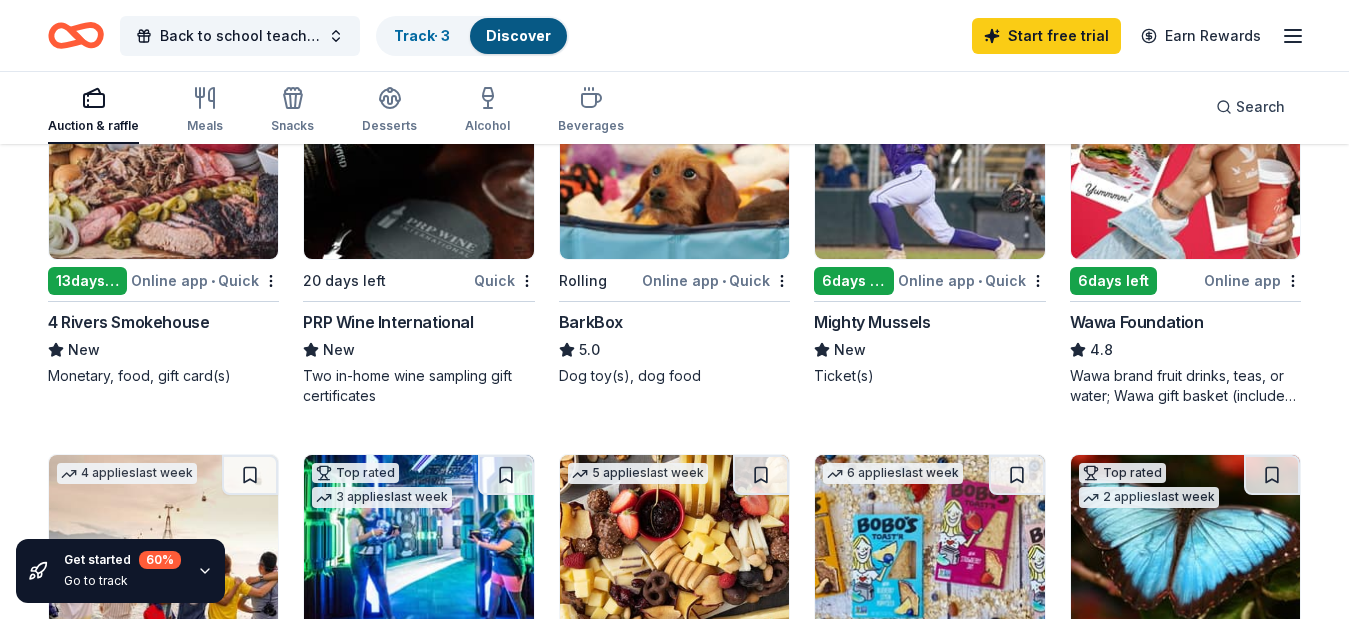 click at bounding box center (1185, 164) 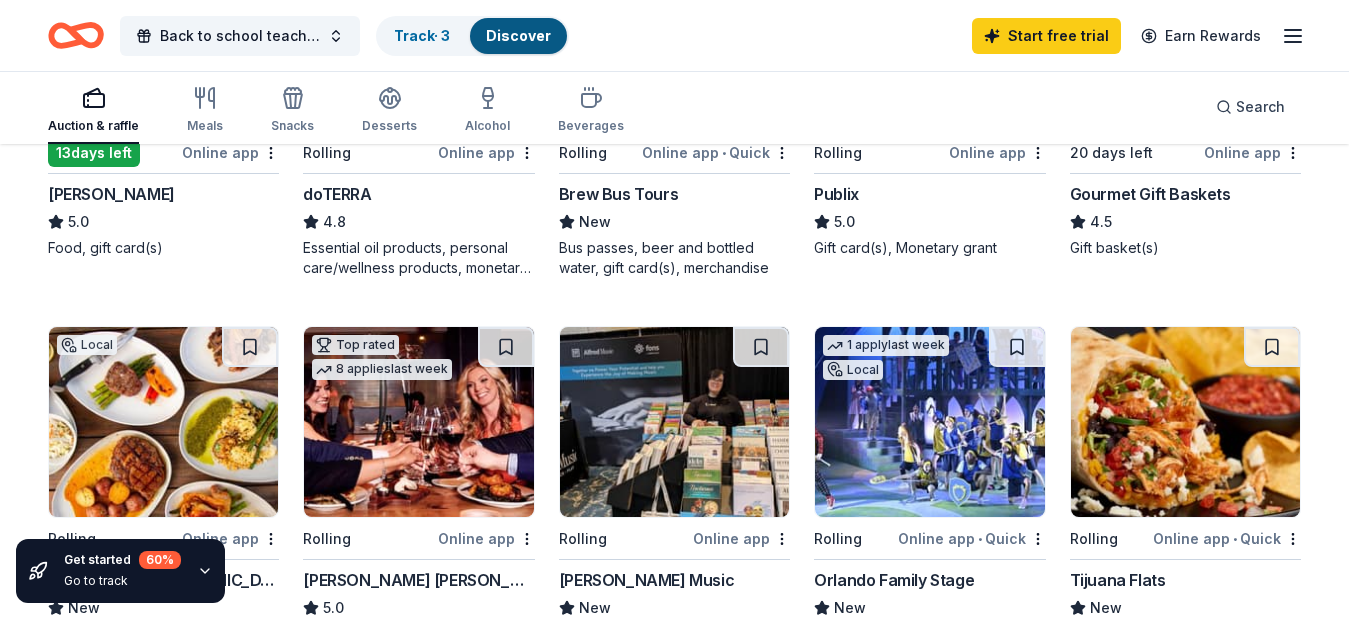 scroll, scrollTop: 1300, scrollLeft: 0, axis: vertical 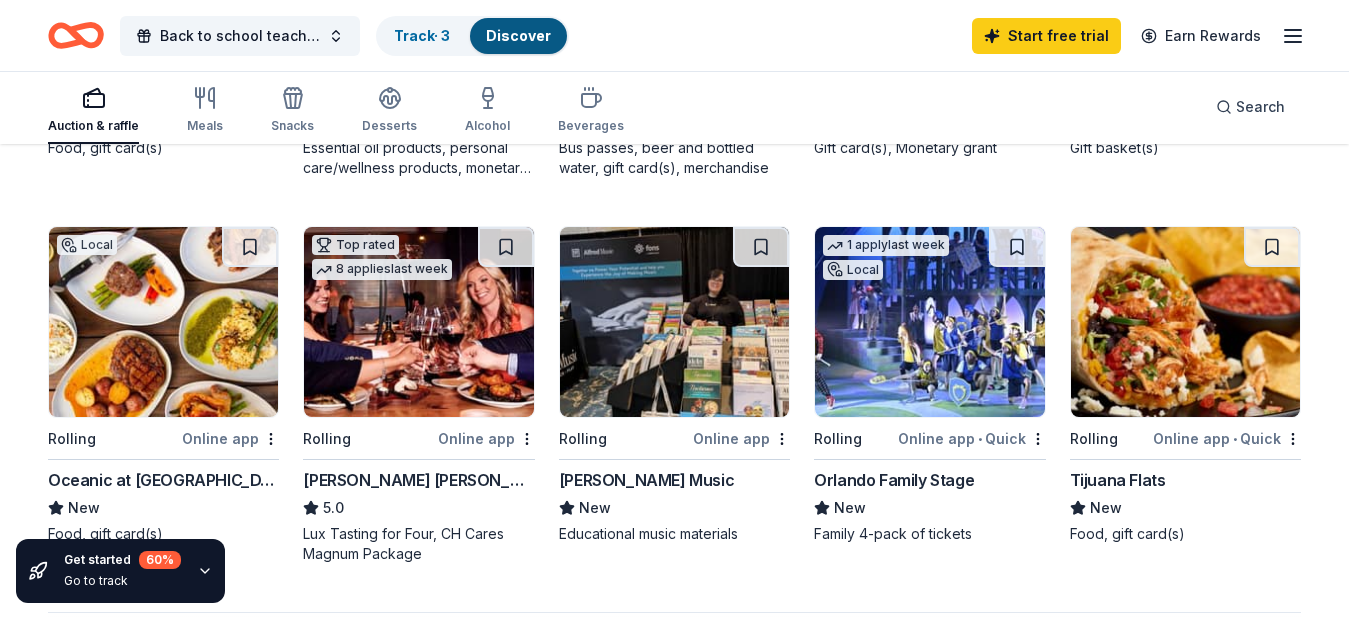 click at bounding box center (1185, 322) 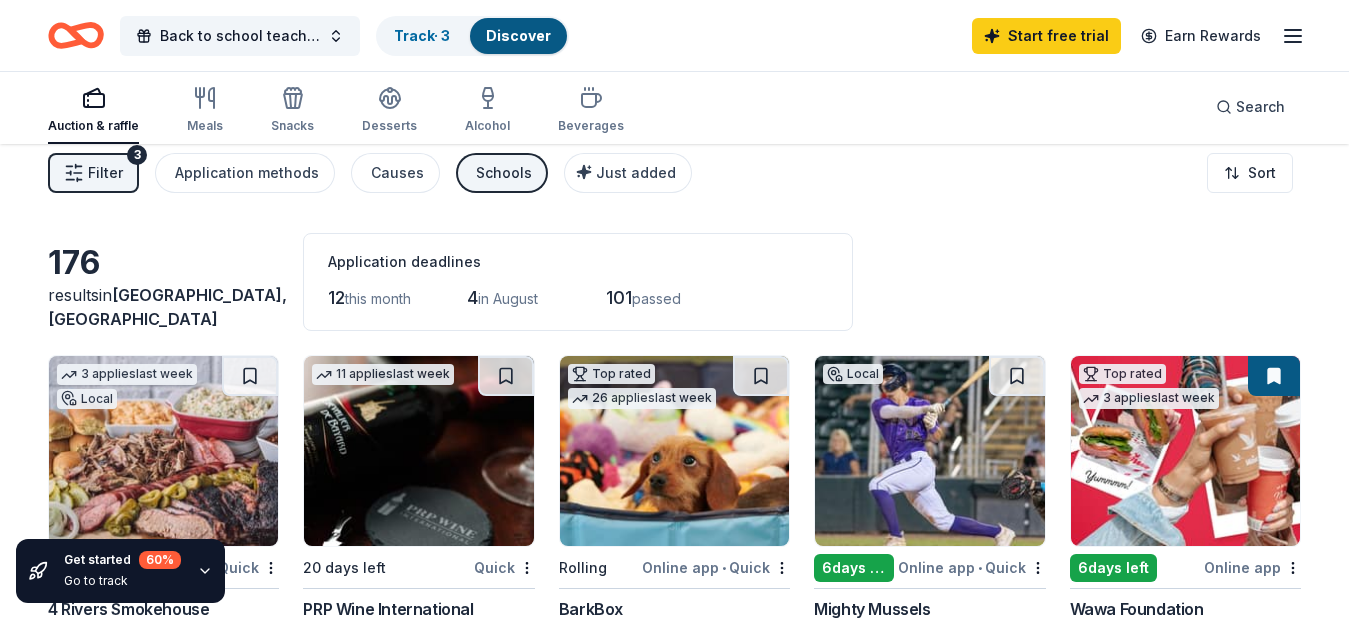 scroll, scrollTop: 0, scrollLeft: 0, axis: both 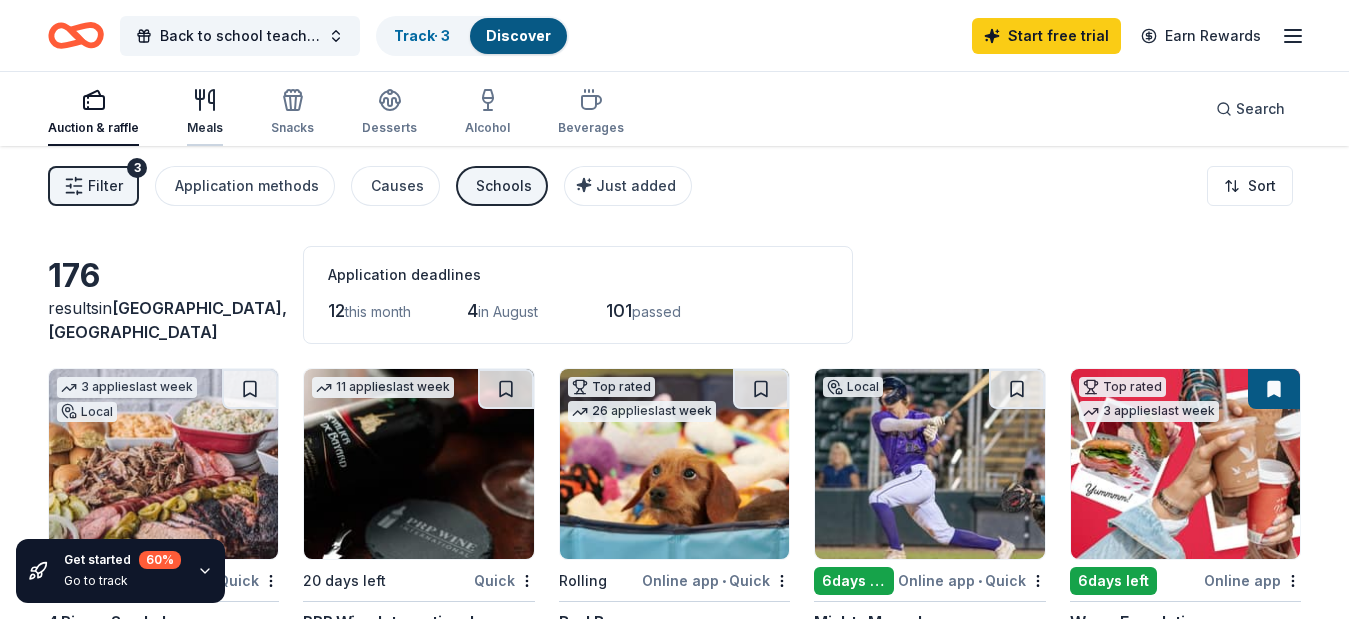 click 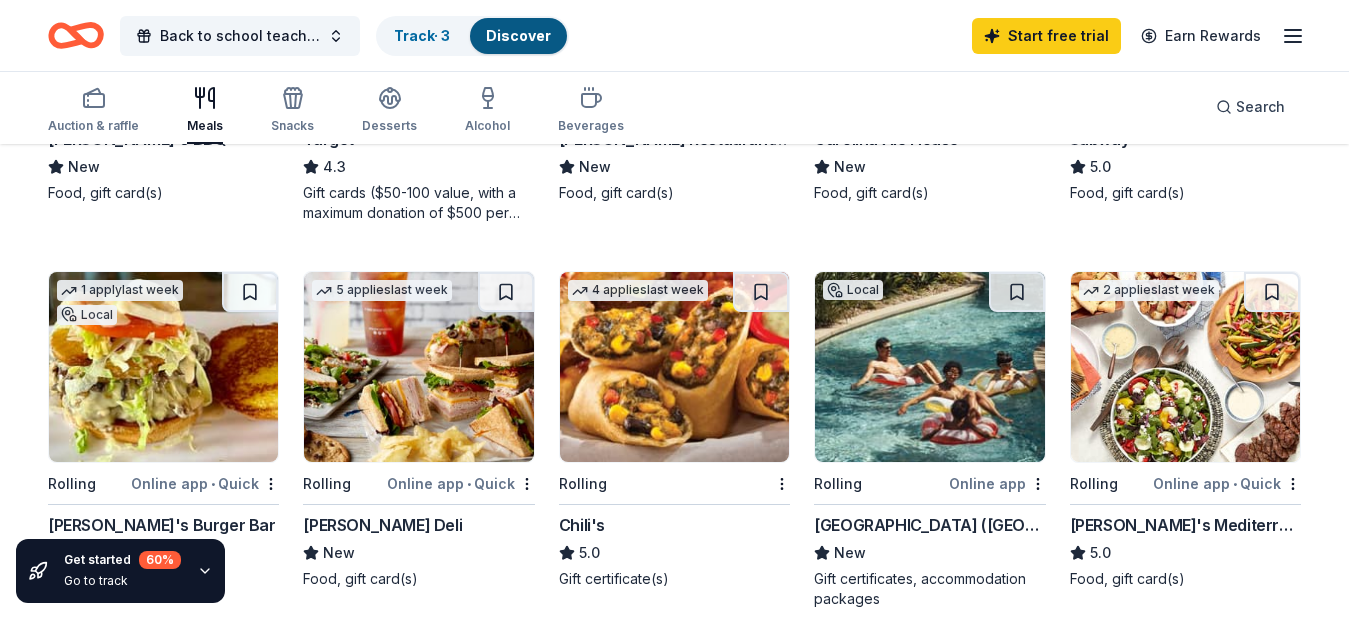 scroll, scrollTop: 1200, scrollLeft: 0, axis: vertical 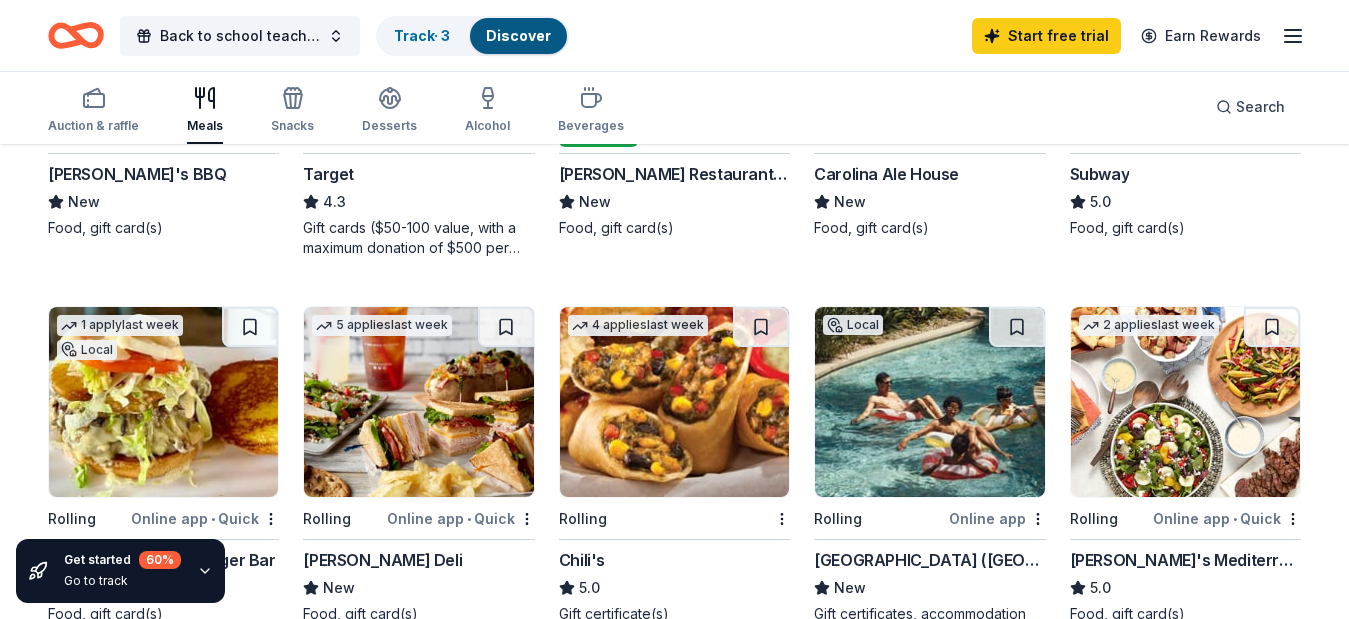 click at bounding box center [674, 402] 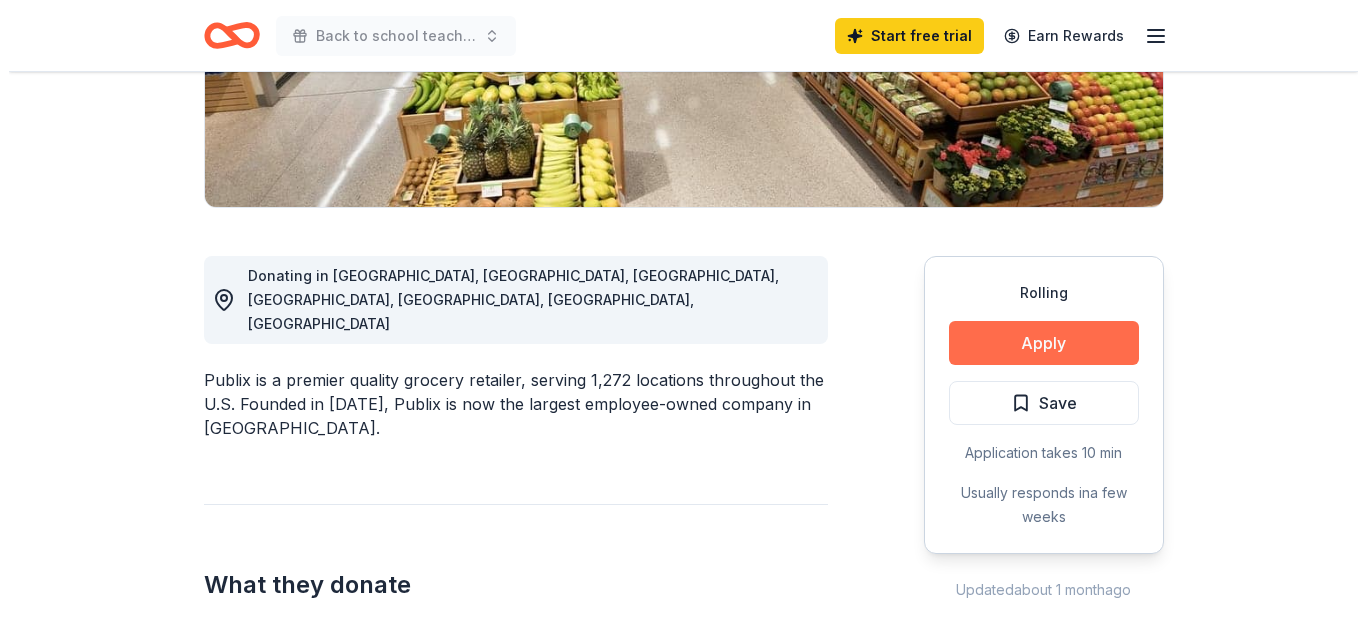 scroll, scrollTop: 500, scrollLeft: 0, axis: vertical 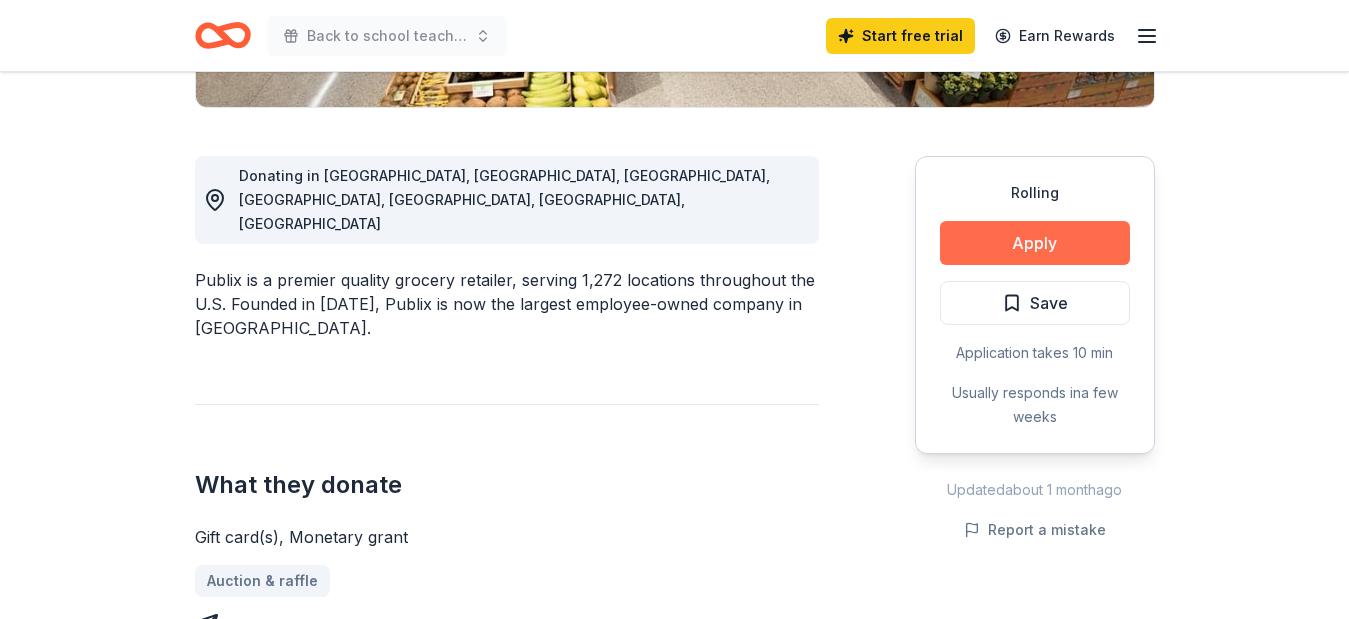 click on "Apply" at bounding box center [1035, 243] 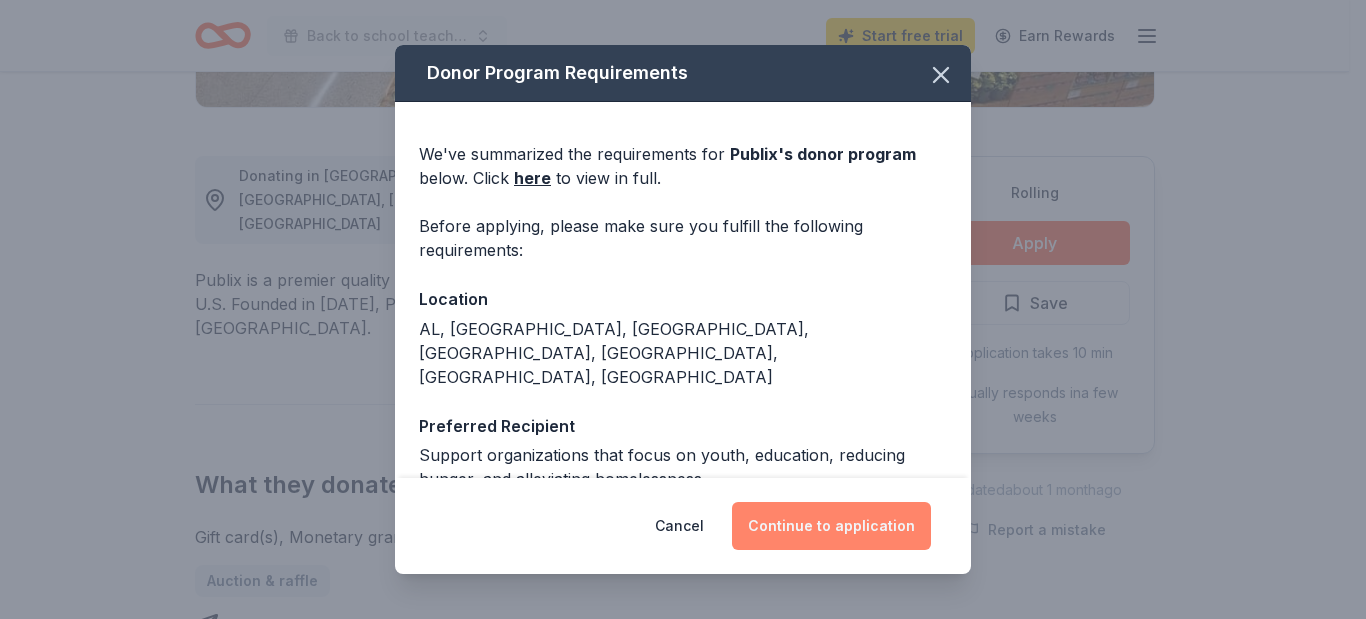 click on "Continue to application" at bounding box center (831, 526) 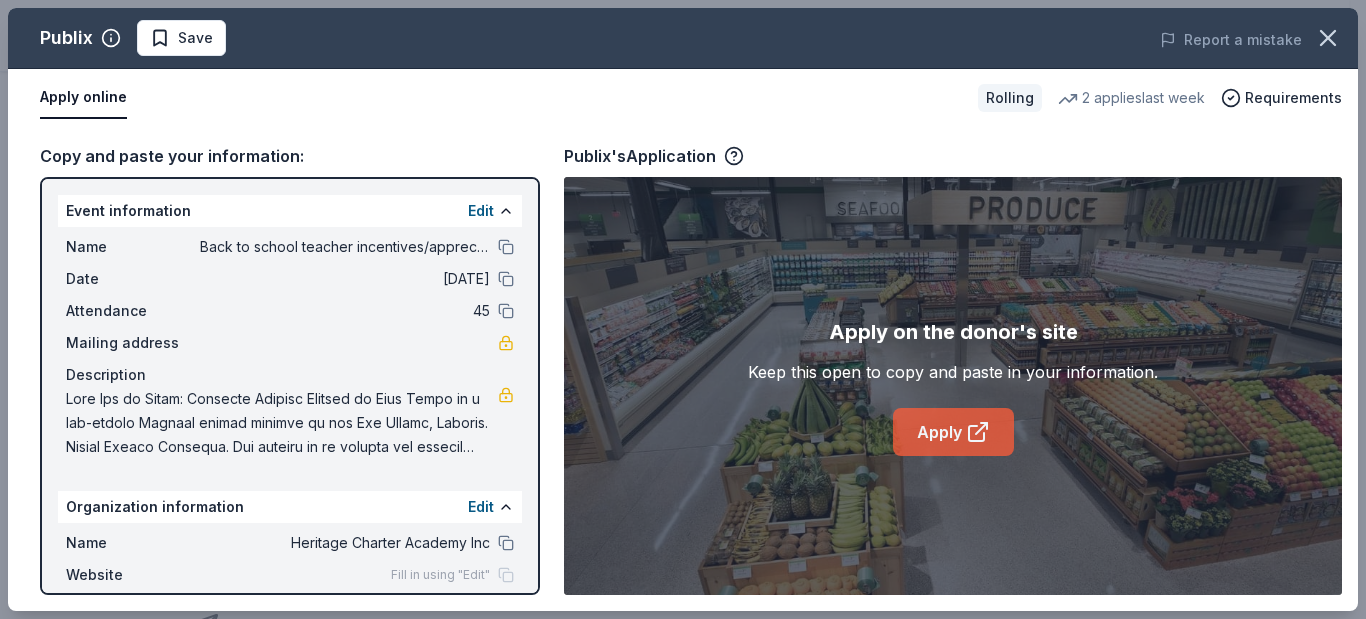 click on "Apply" at bounding box center [953, 432] 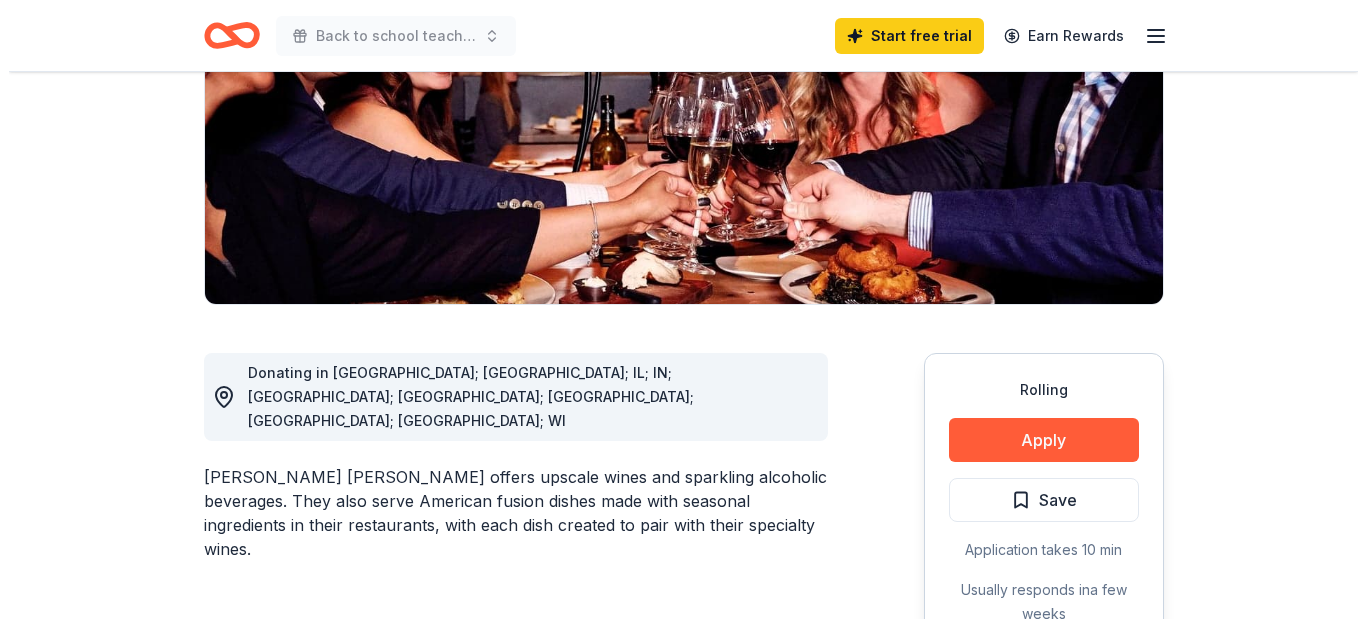 scroll, scrollTop: 400, scrollLeft: 0, axis: vertical 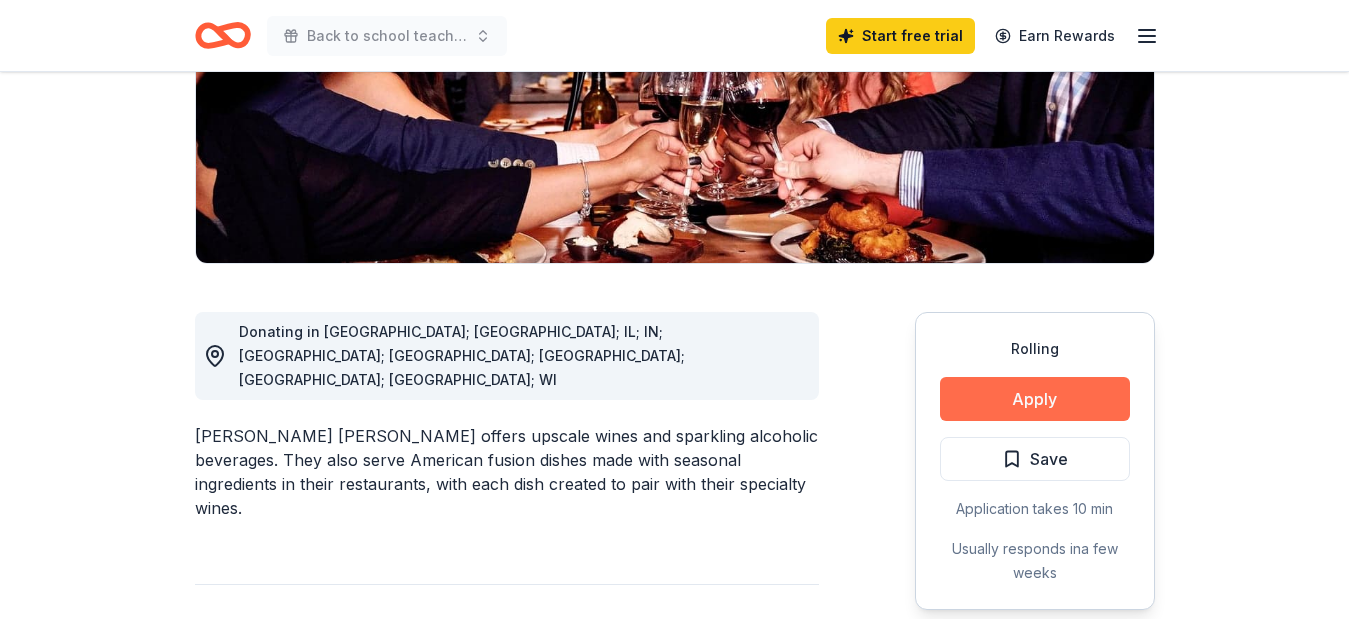 click on "Apply" at bounding box center (1035, 399) 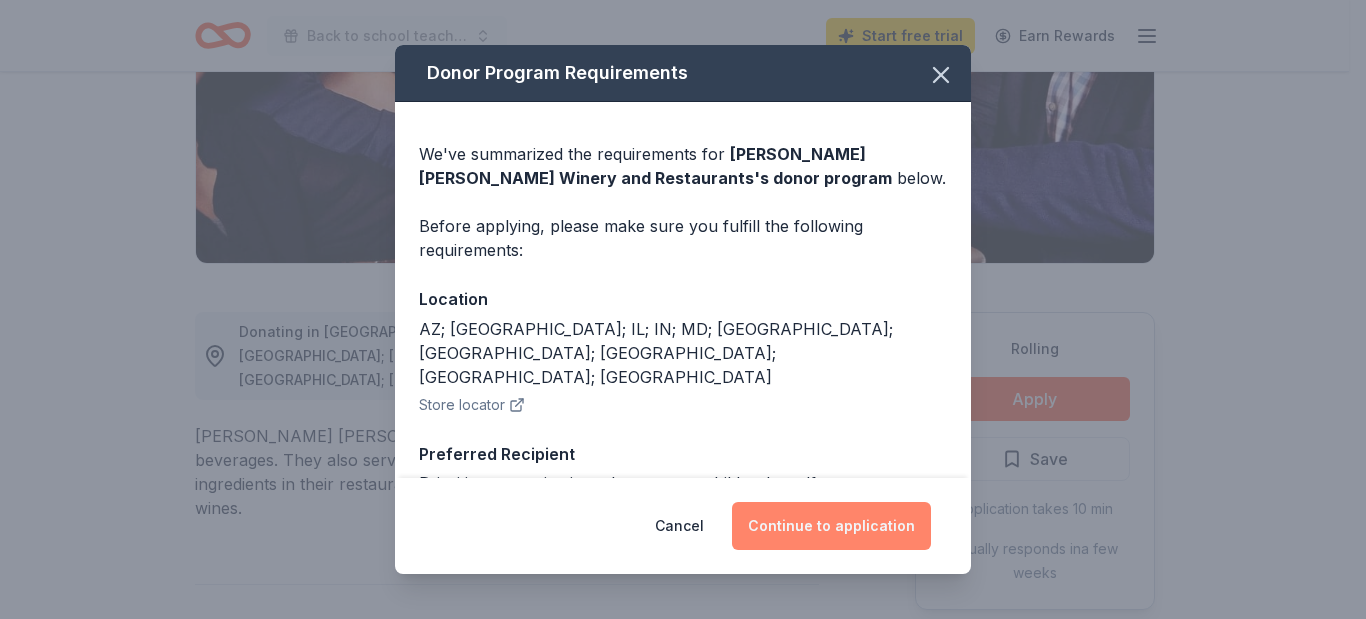 click on "Continue to application" at bounding box center [831, 526] 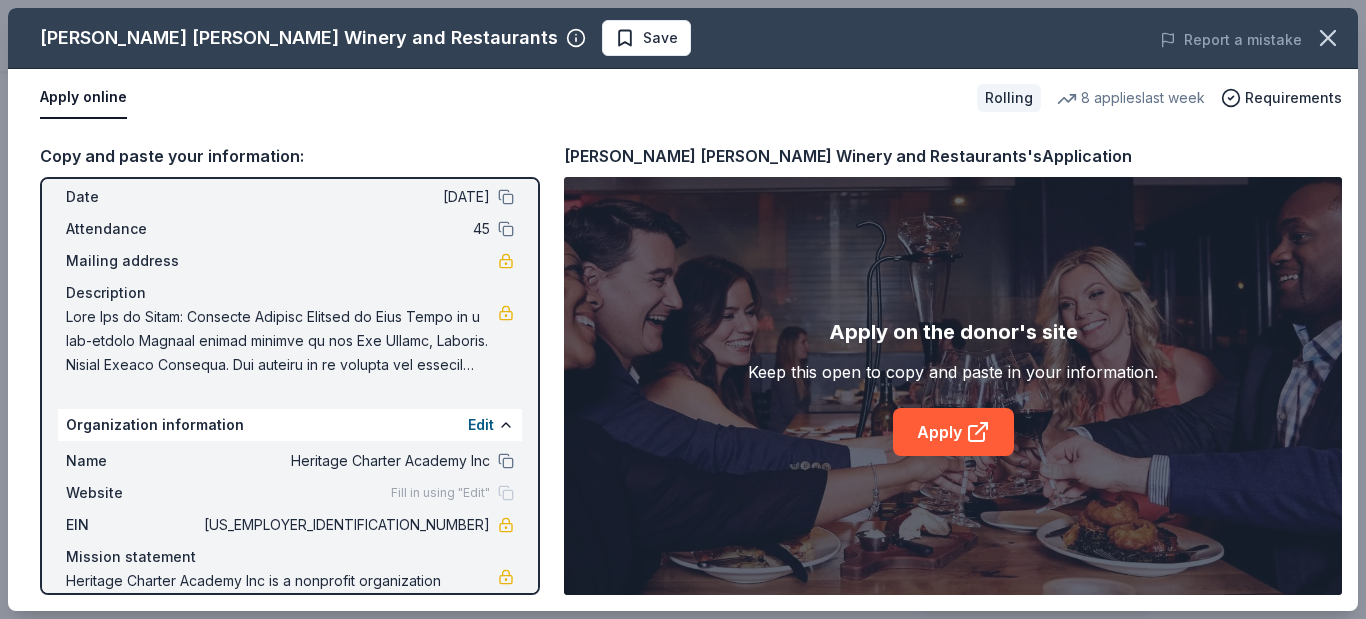 scroll, scrollTop: 0, scrollLeft: 0, axis: both 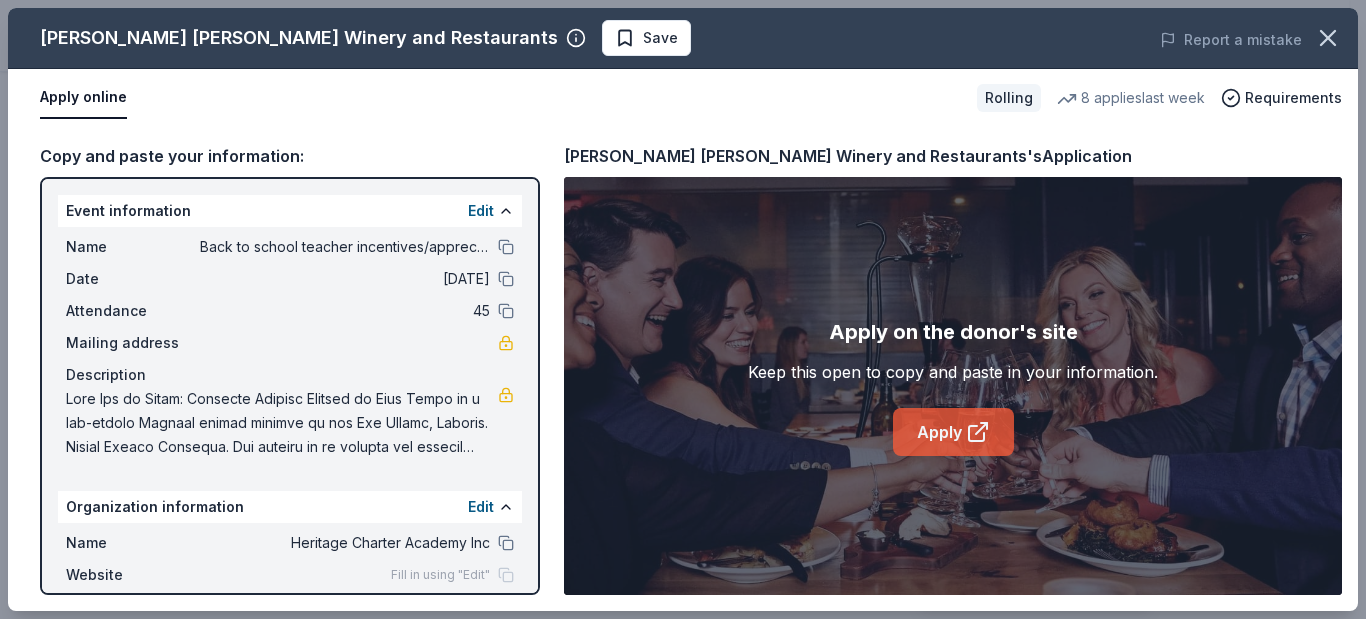 click on "Apply" at bounding box center (953, 432) 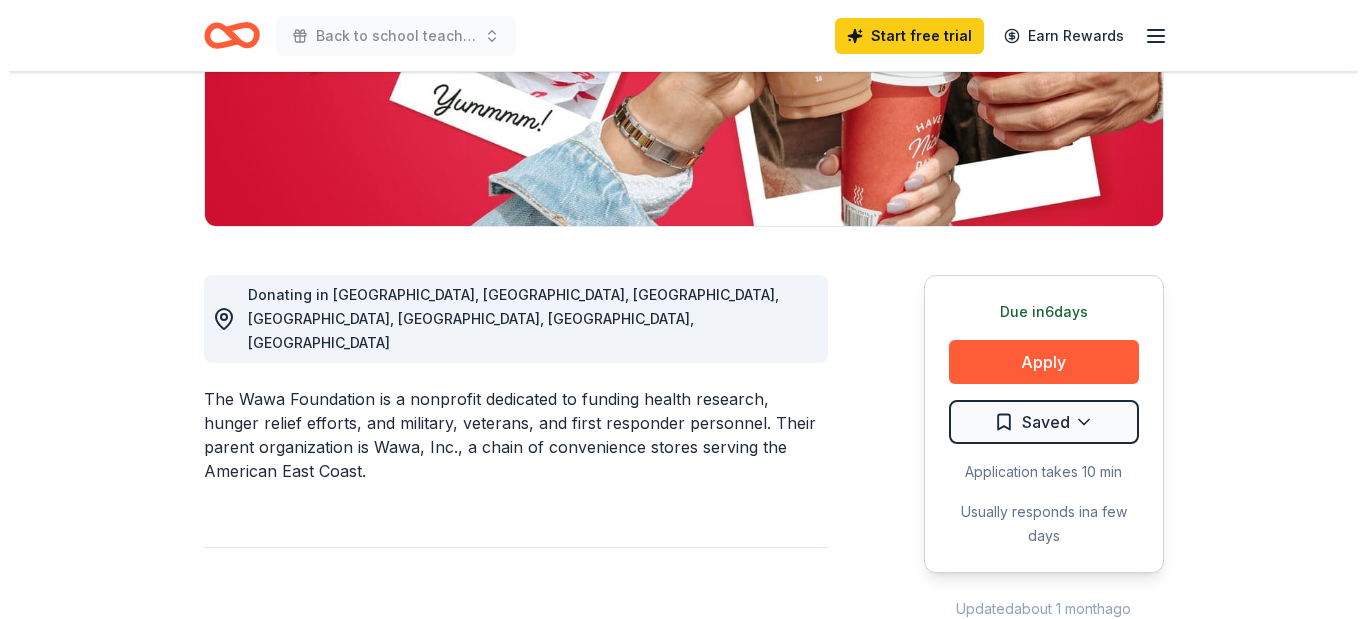scroll, scrollTop: 400, scrollLeft: 0, axis: vertical 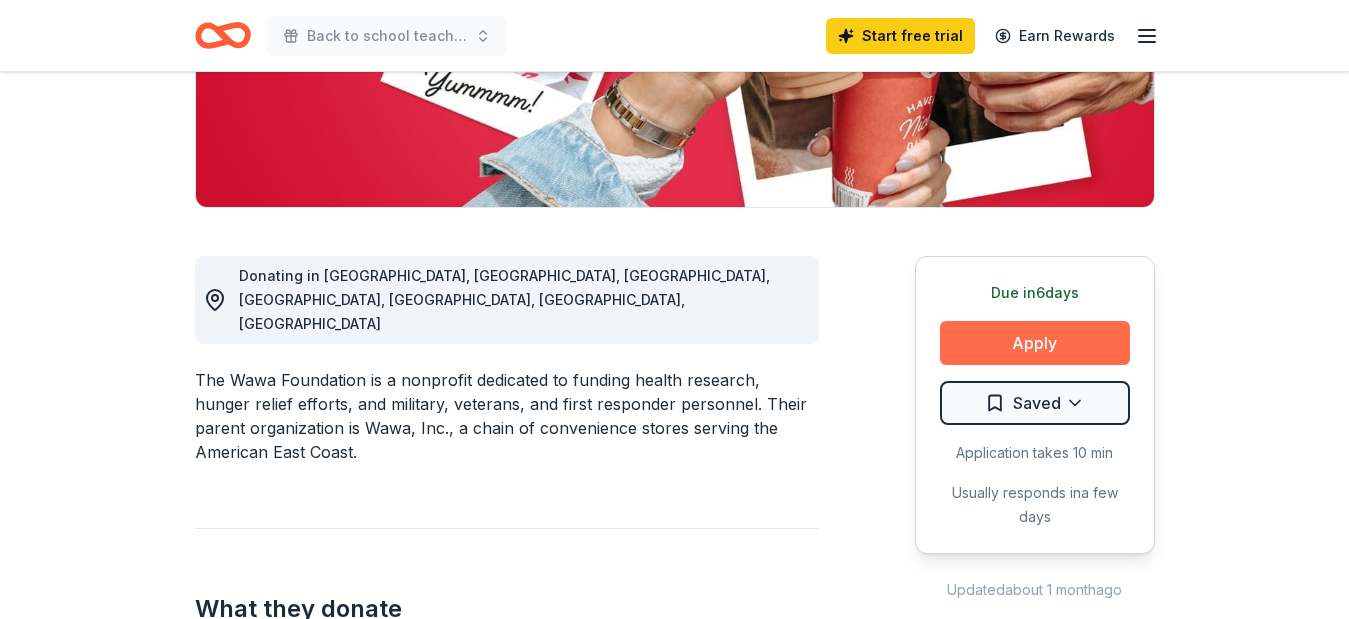 click on "Apply" at bounding box center (1035, 343) 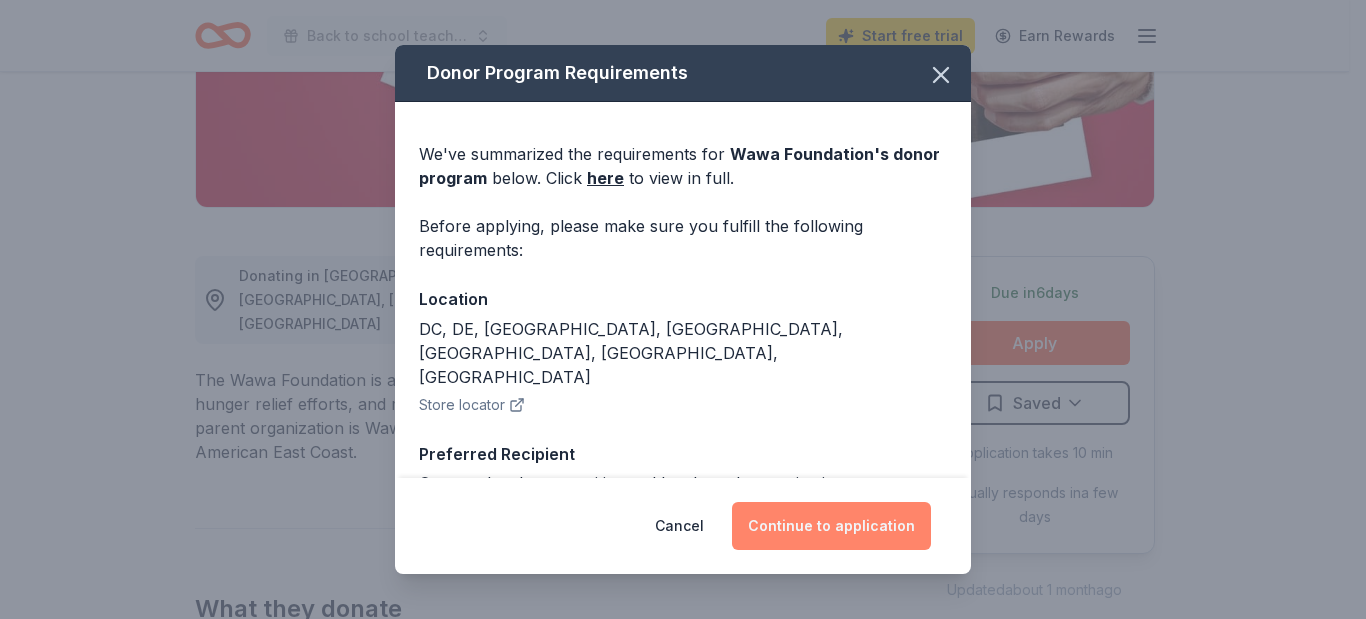 click on "Continue to application" at bounding box center [831, 526] 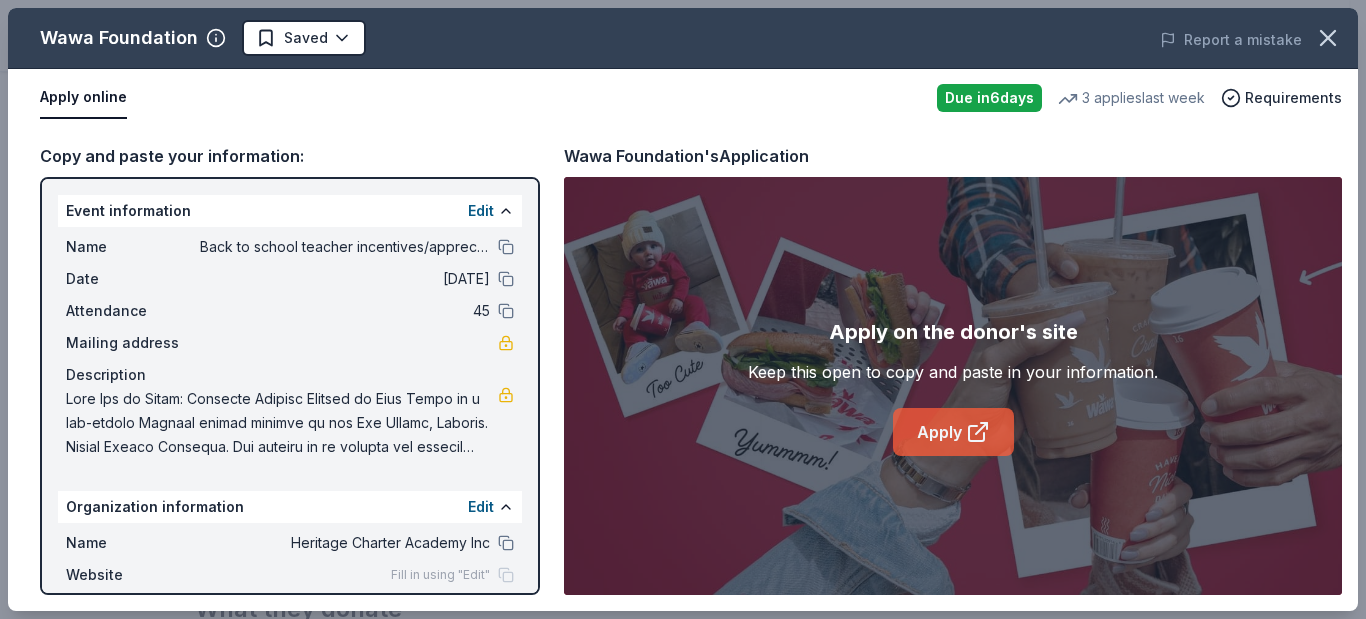click on "Apply" at bounding box center (953, 432) 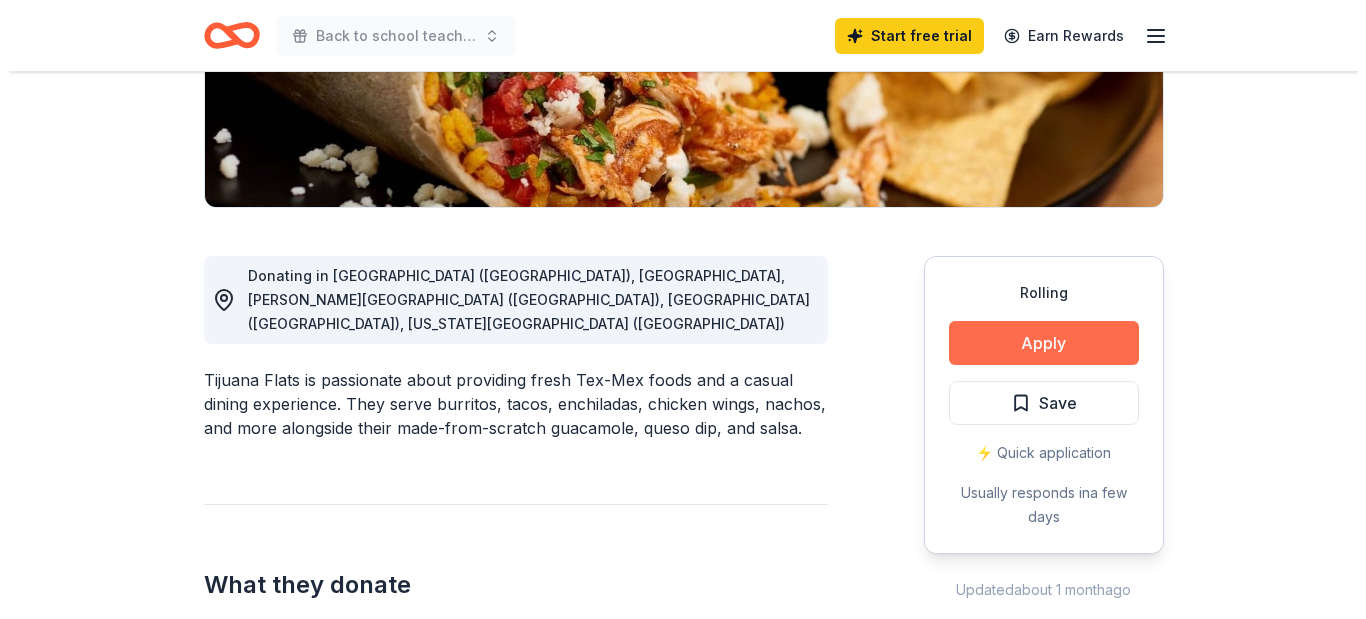 scroll, scrollTop: 400, scrollLeft: 0, axis: vertical 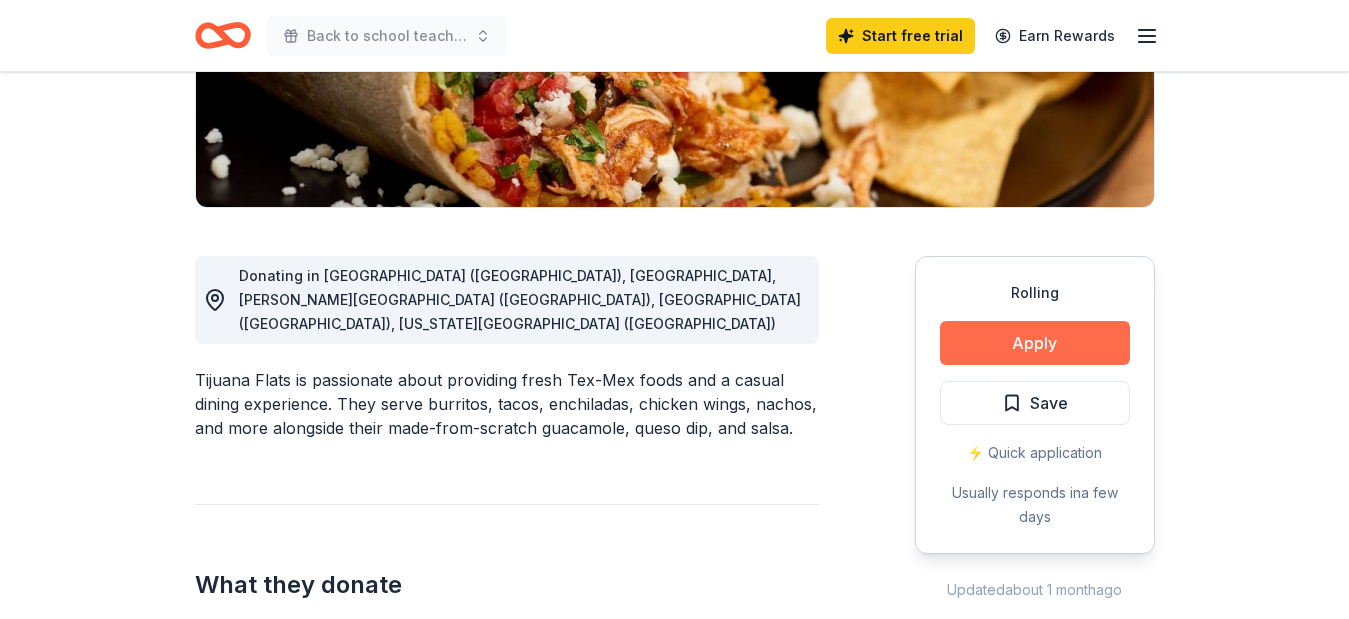 click on "Apply" at bounding box center [1035, 343] 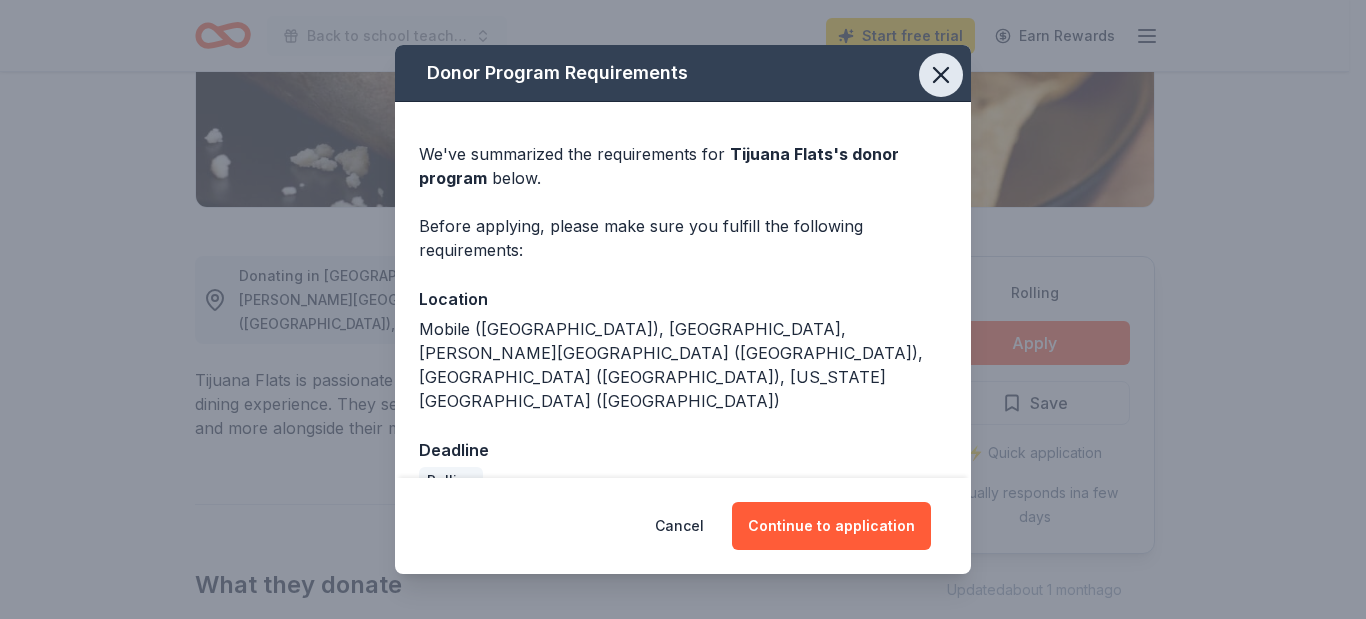 click 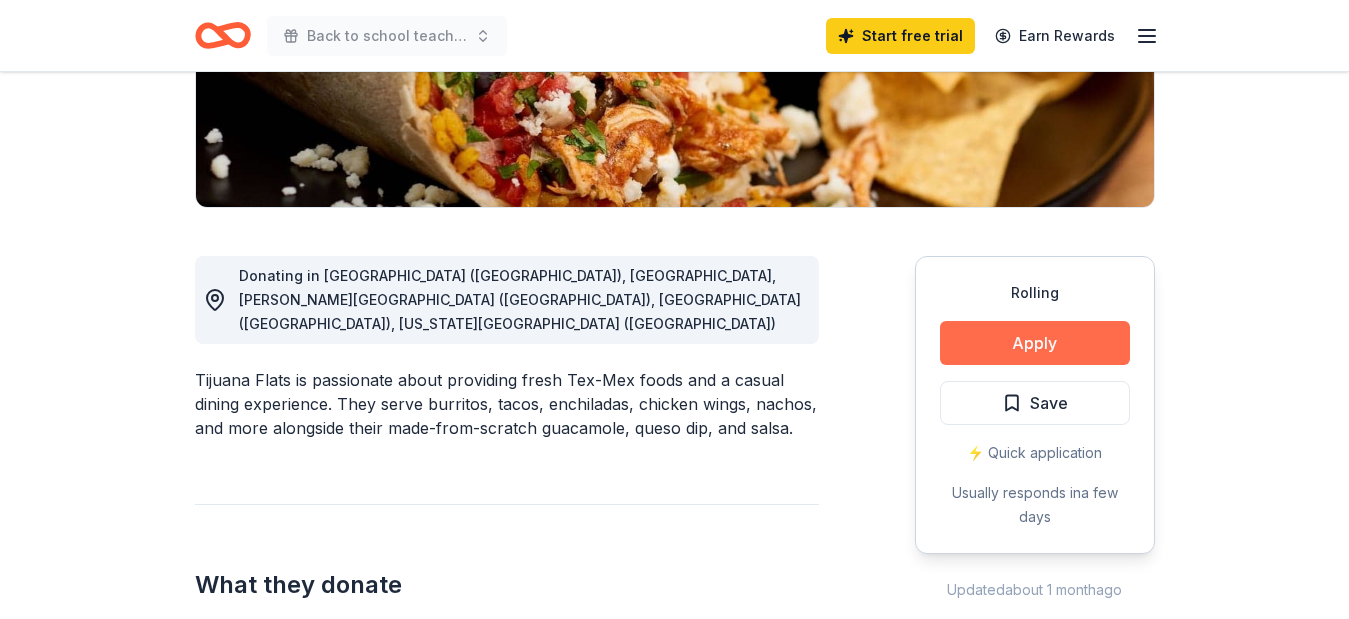 click on "Apply" at bounding box center [1035, 343] 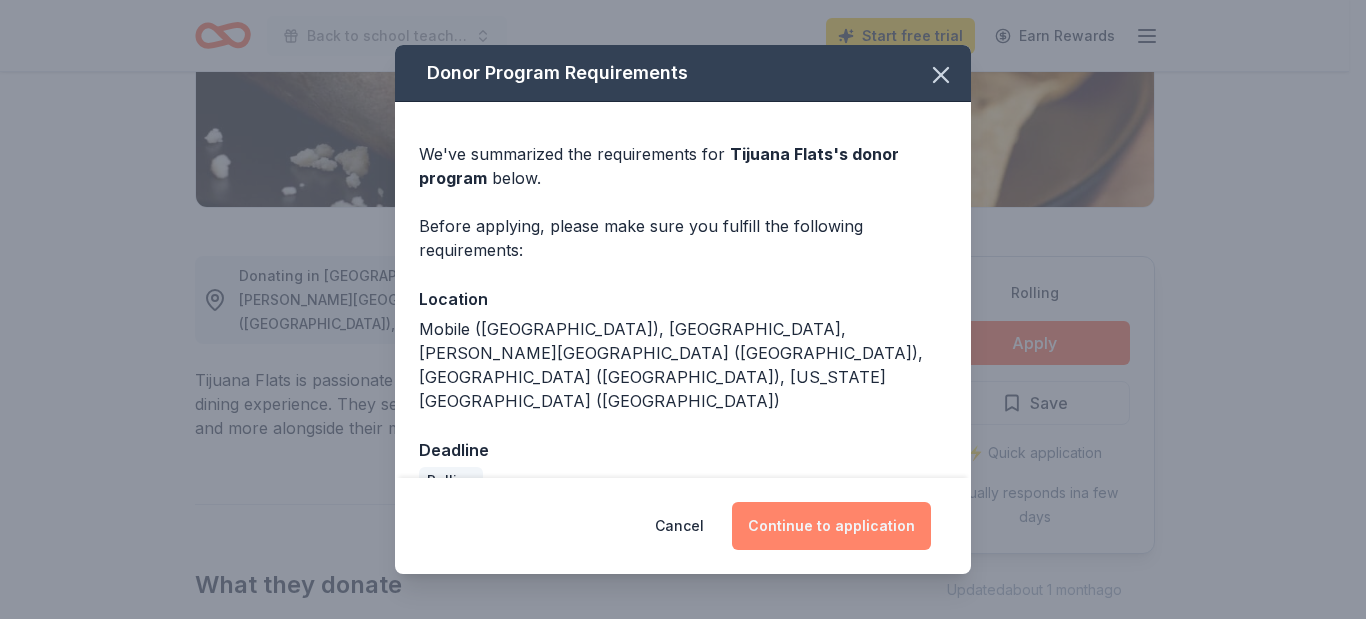 click on "Continue to application" at bounding box center [831, 526] 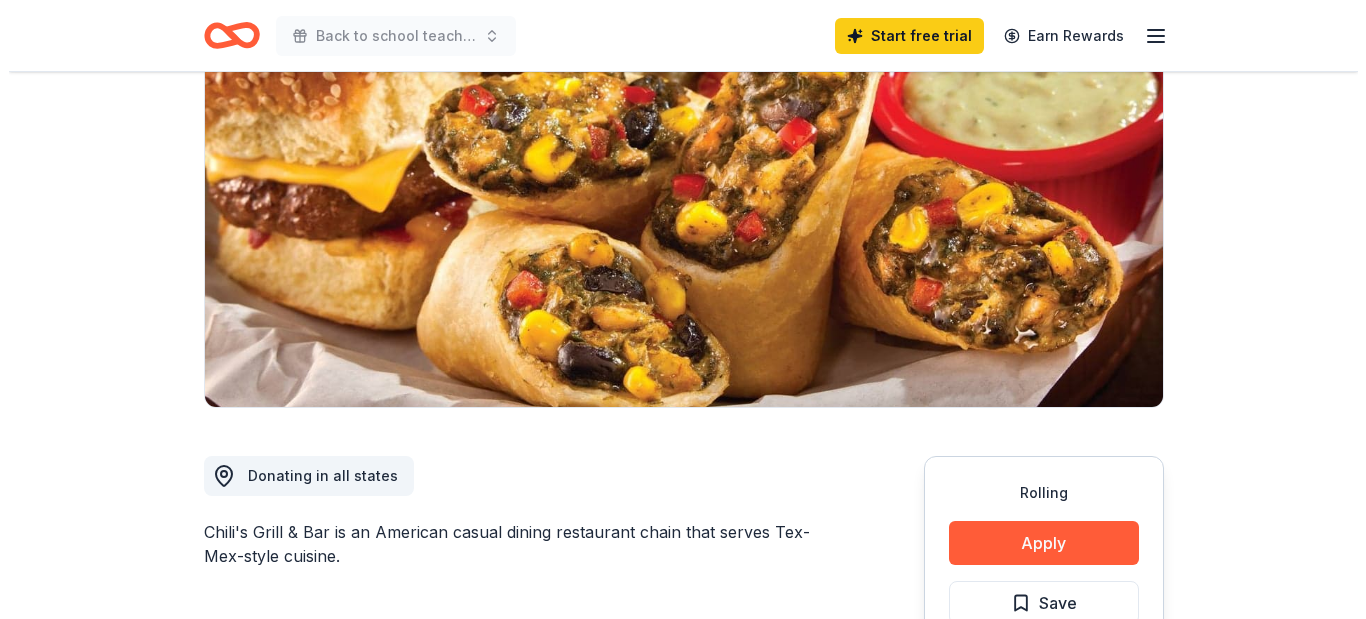 scroll, scrollTop: 500, scrollLeft: 0, axis: vertical 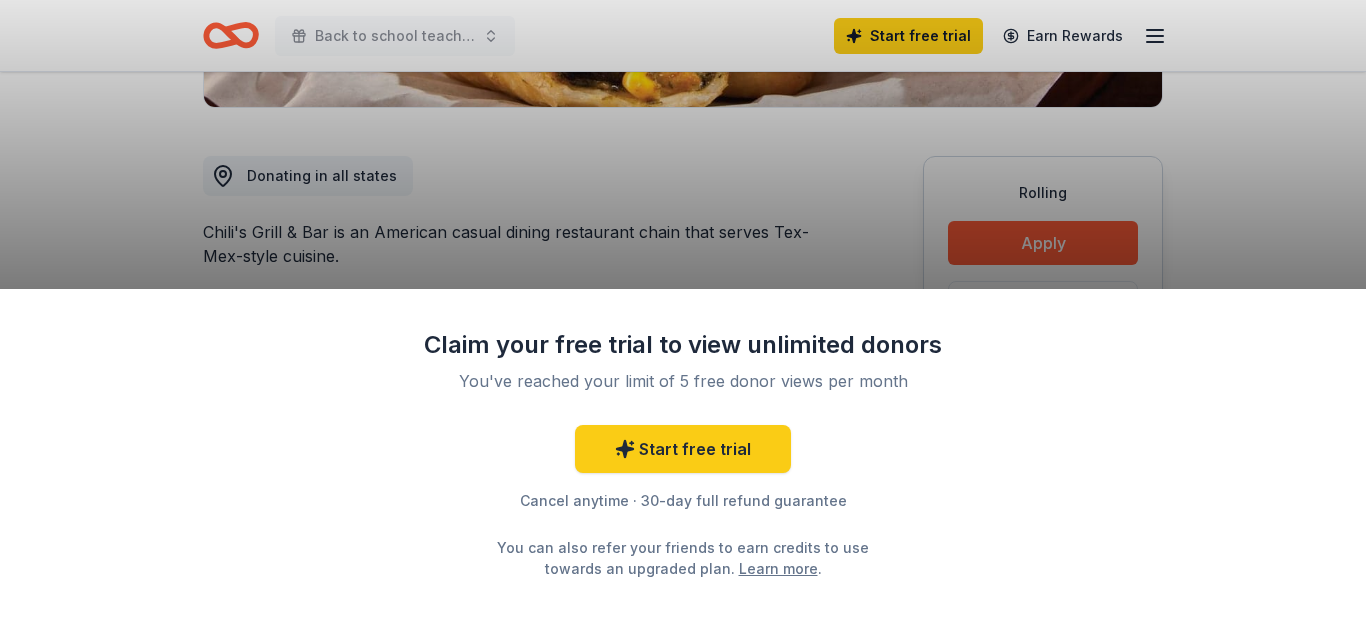 click on "Claim your free trial to view unlimited donors You've reached your limit of 5 free donor views per month Start free  trial Cancel anytime · 30-day full refund guarantee You can also refer your friends to earn credits to use towards an upgraded plan.   Learn more ." at bounding box center [683, 309] 